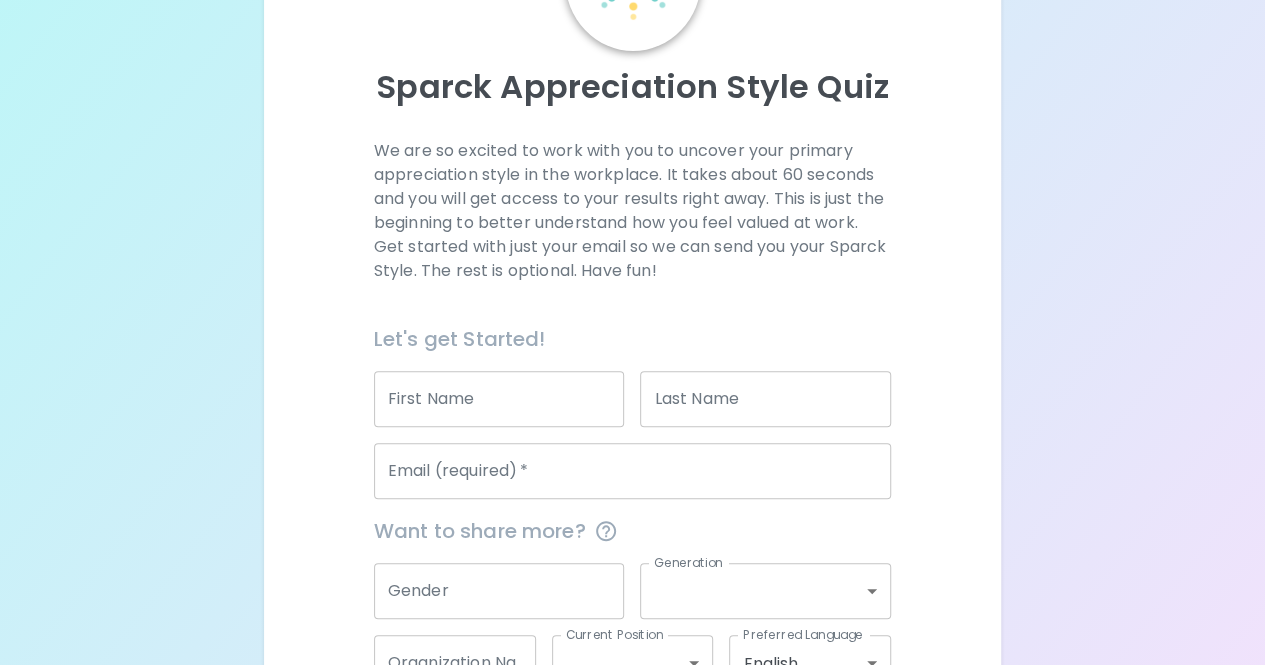 scroll, scrollTop: 200, scrollLeft: 0, axis: vertical 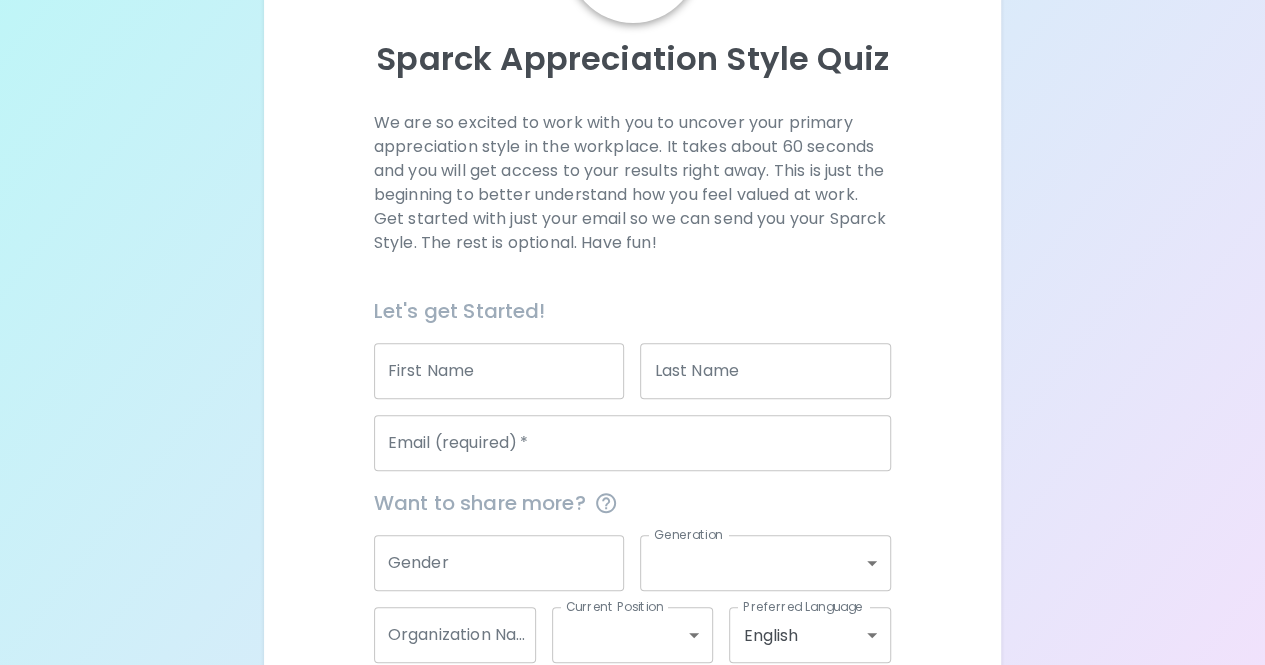 click on "First Name" at bounding box center [499, 371] 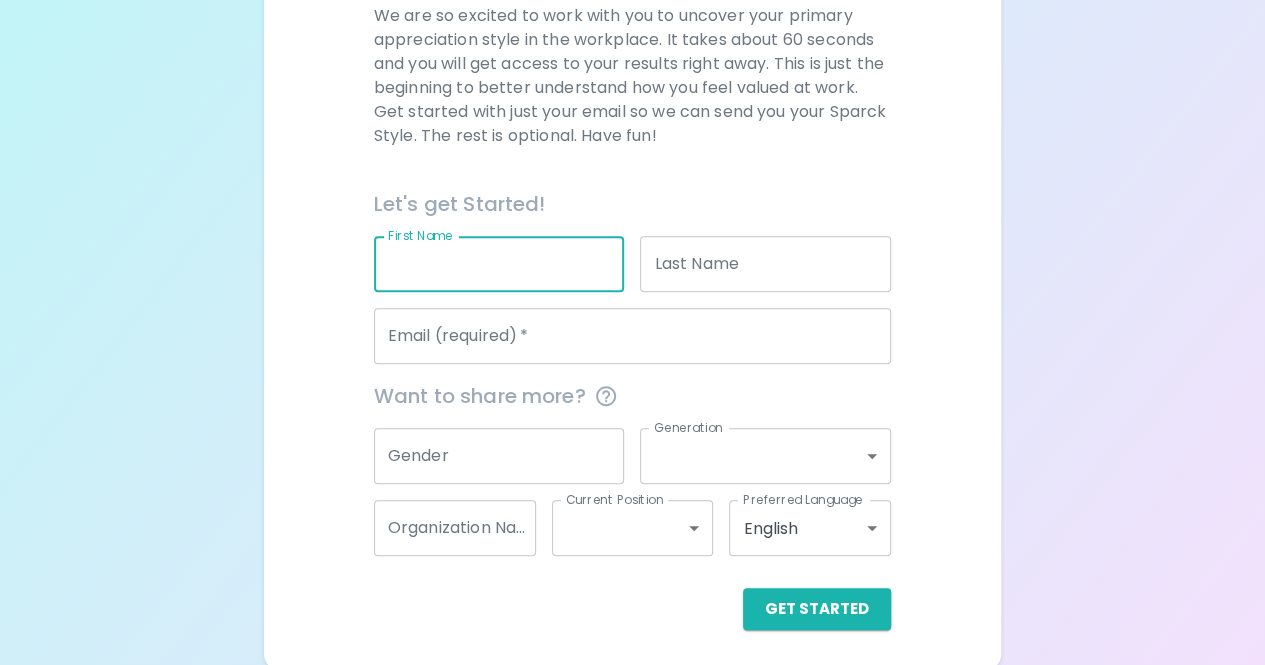 scroll, scrollTop: 311, scrollLeft: 0, axis: vertical 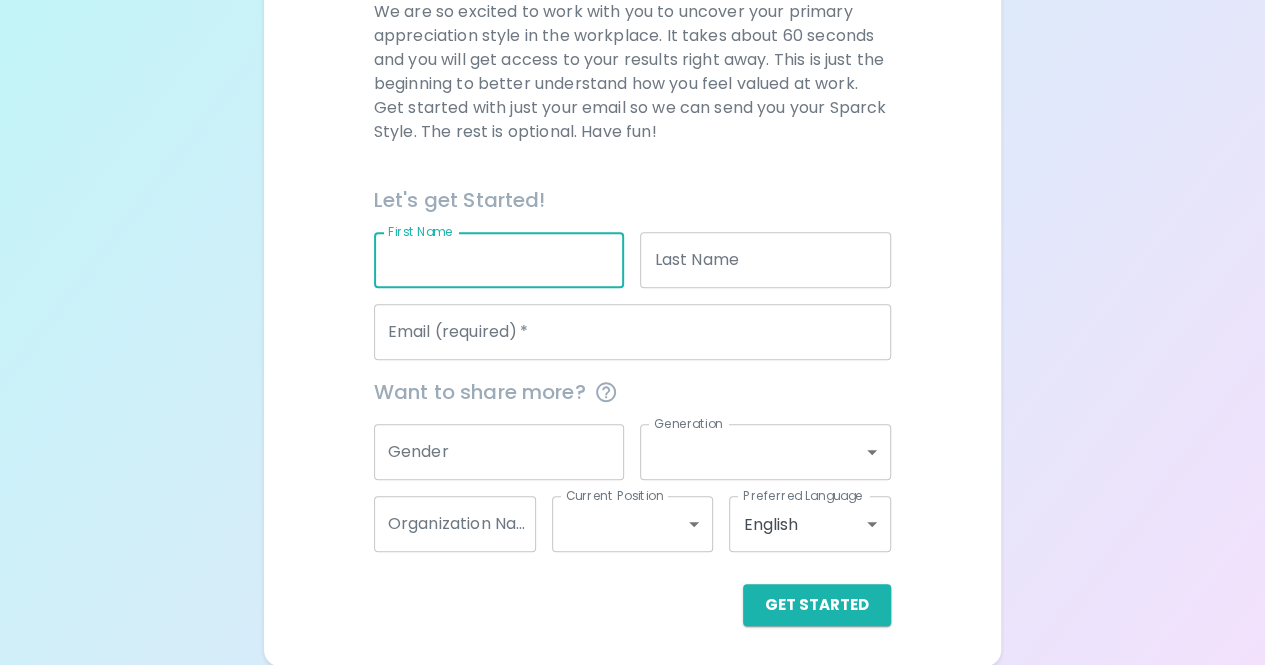 click on "First Name" at bounding box center (499, 260) 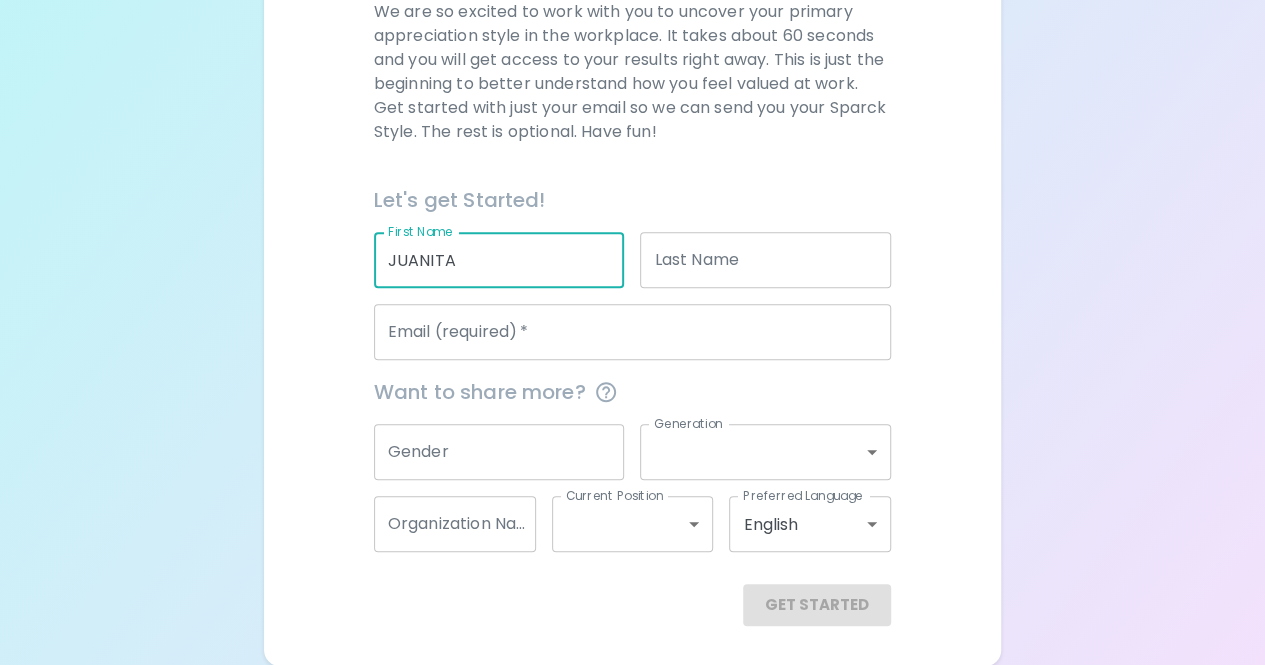click on "Last Name" at bounding box center [765, 260] 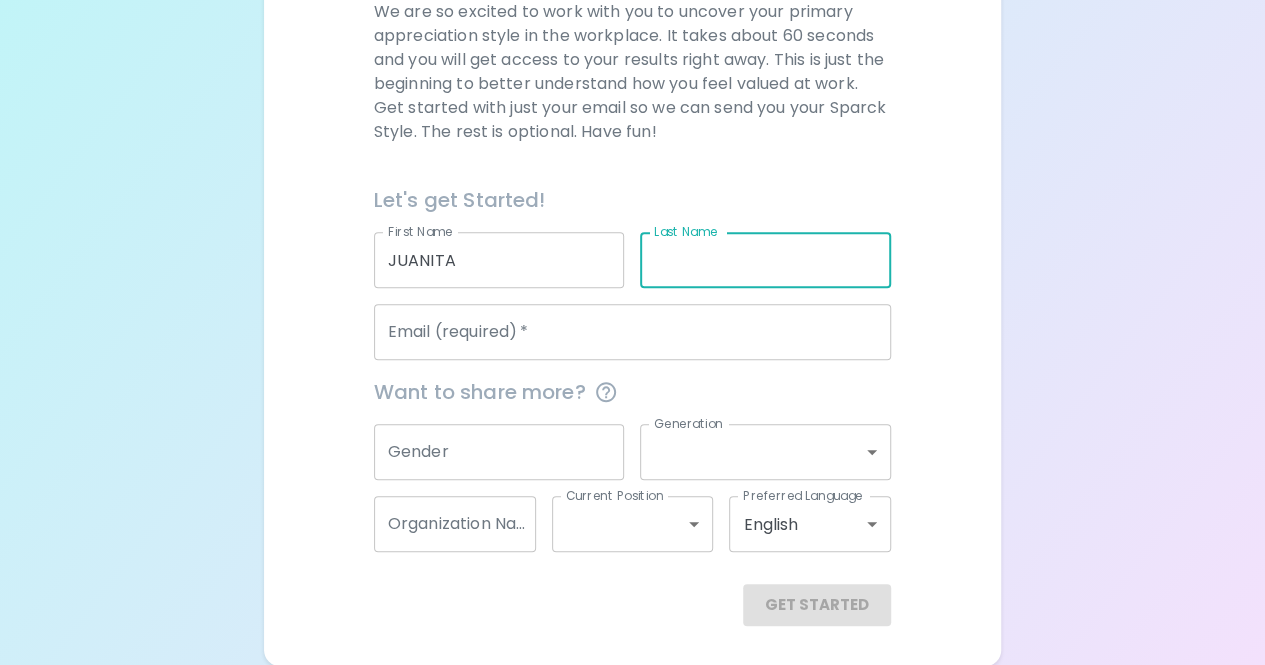 type on "GOODWIN" 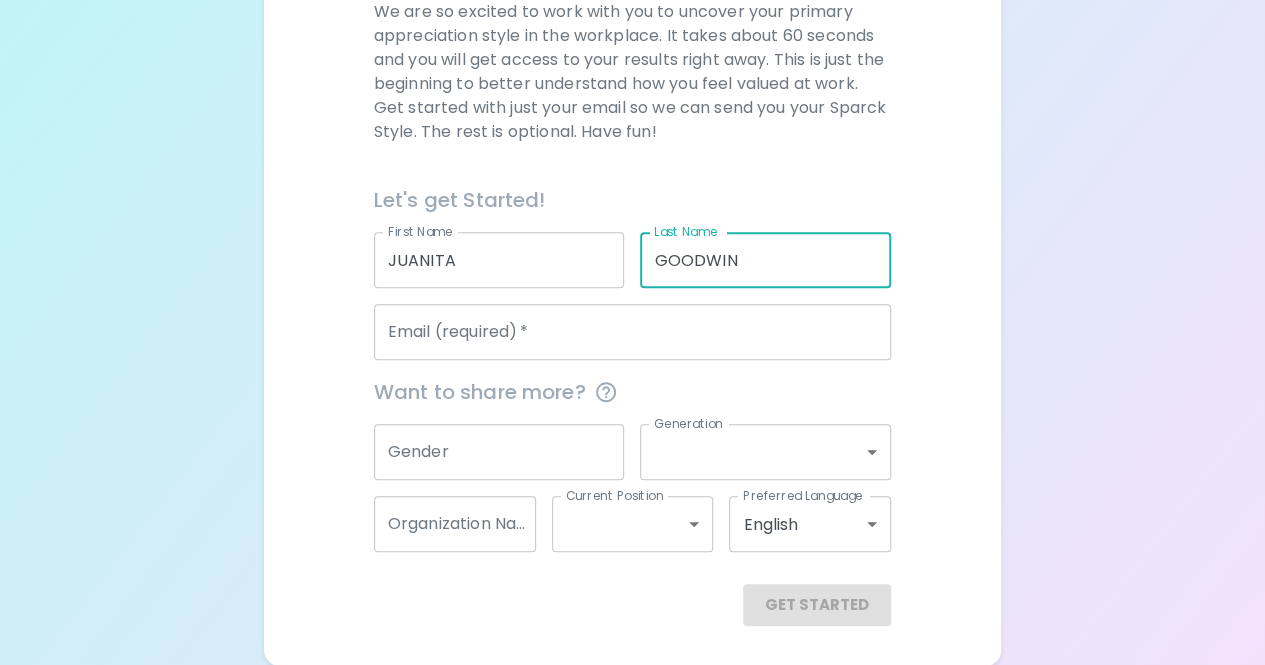 click on "Email (required)   *" at bounding box center (632, 332) 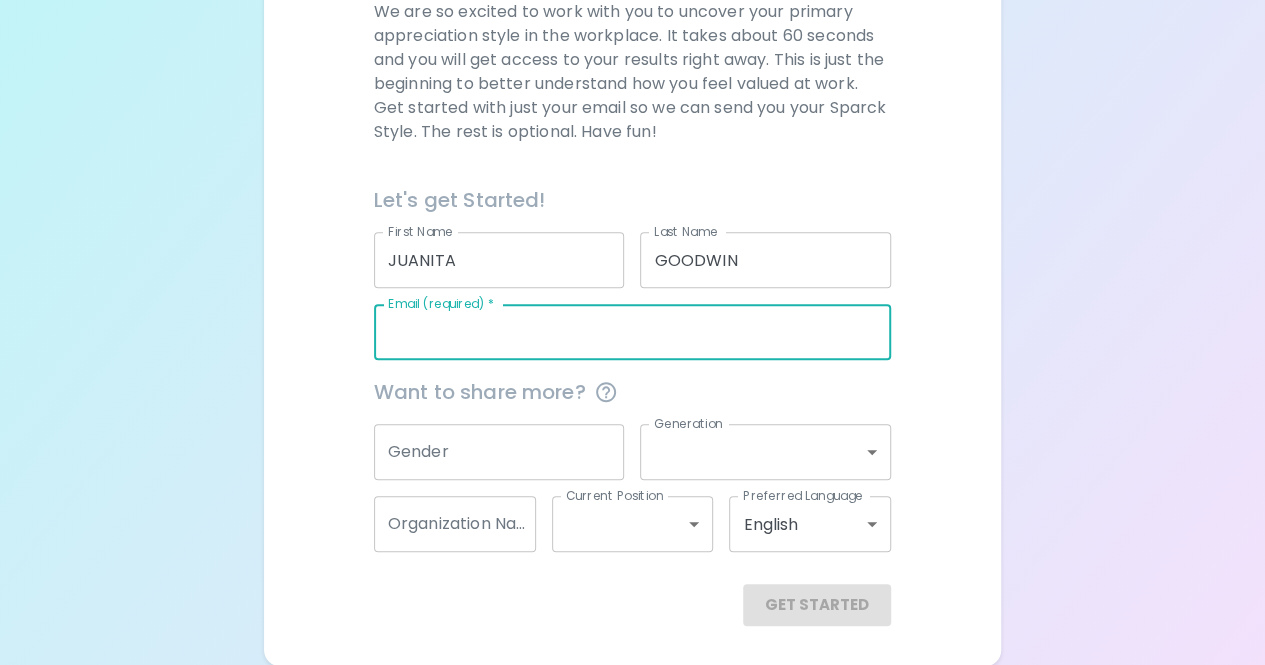 type on "[EMAIL]" 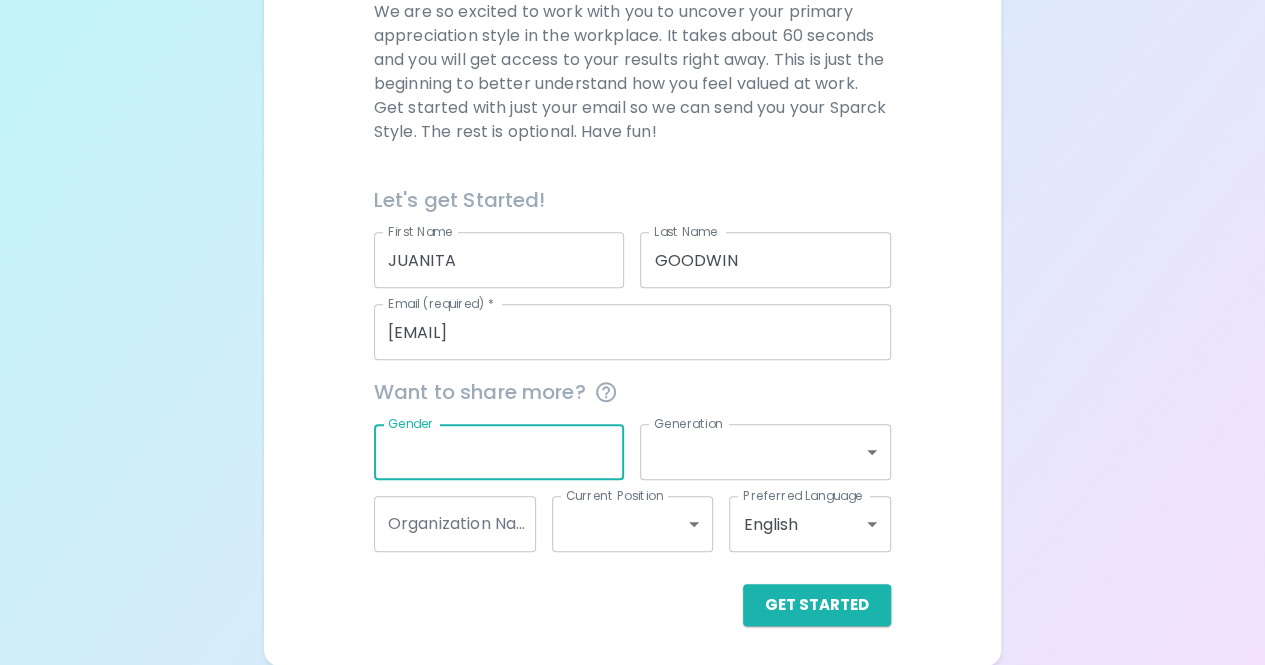 click on "Gender" at bounding box center (499, 452) 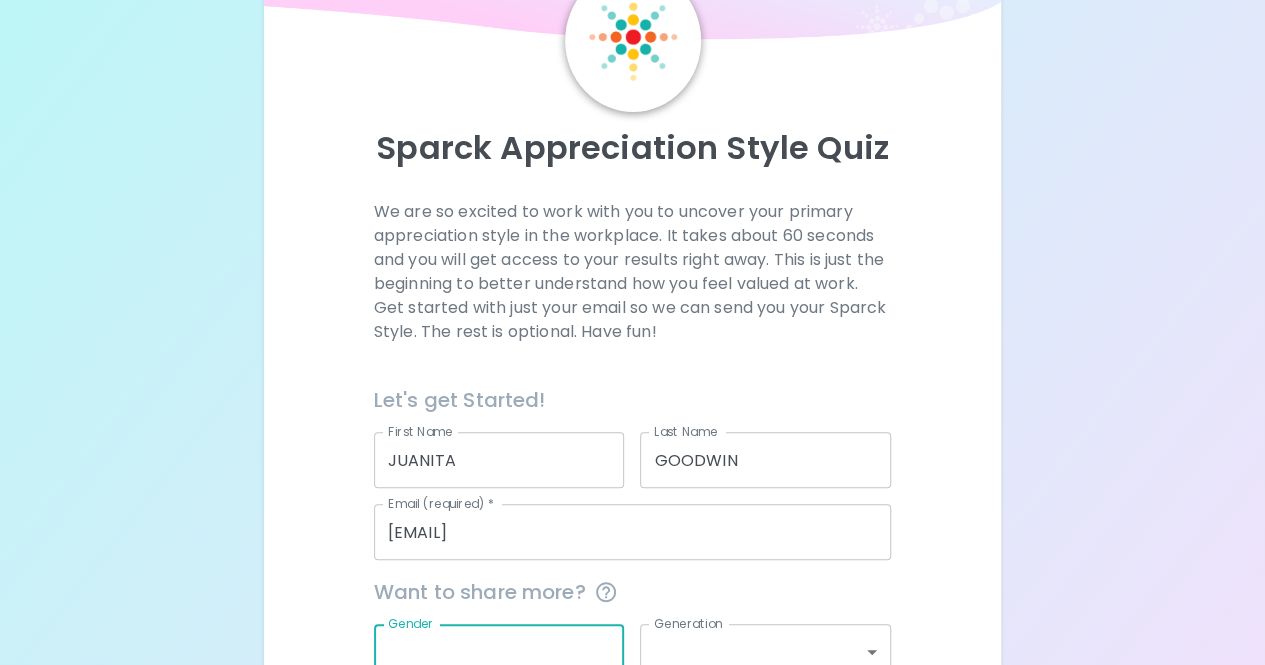 scroll, scrollTop: 311, scrollLeft: 0, axis: vertical 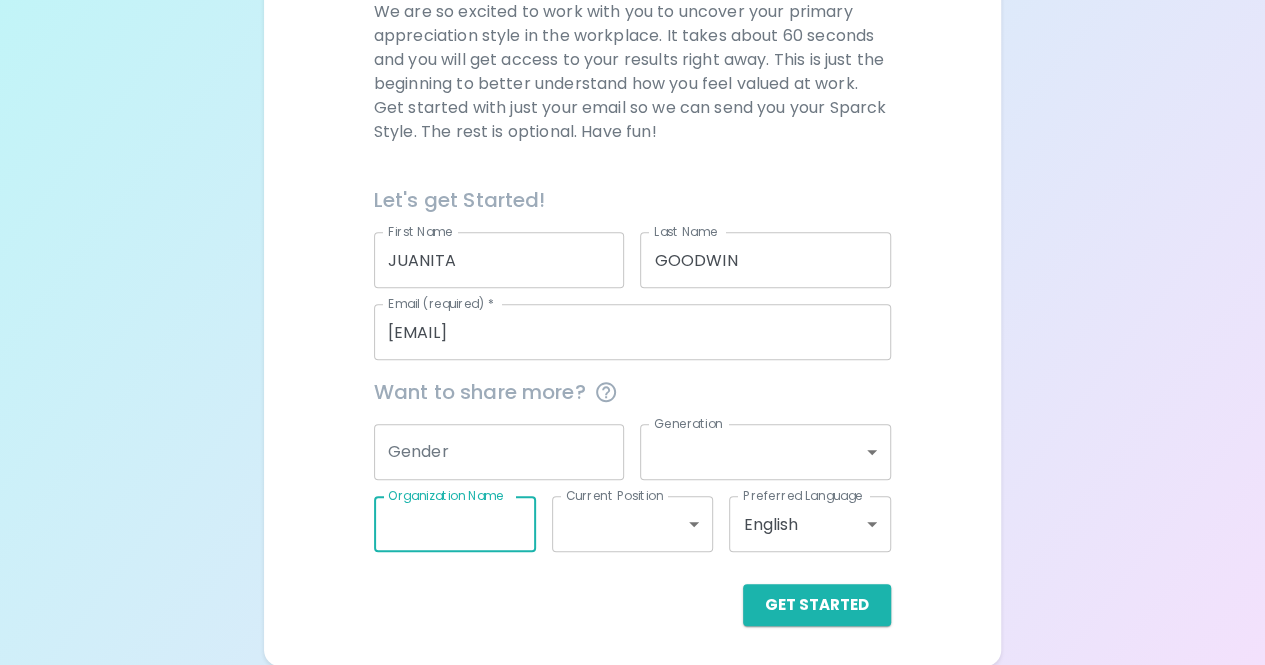 click on "Organization Name" at bounding box center (455, 524) 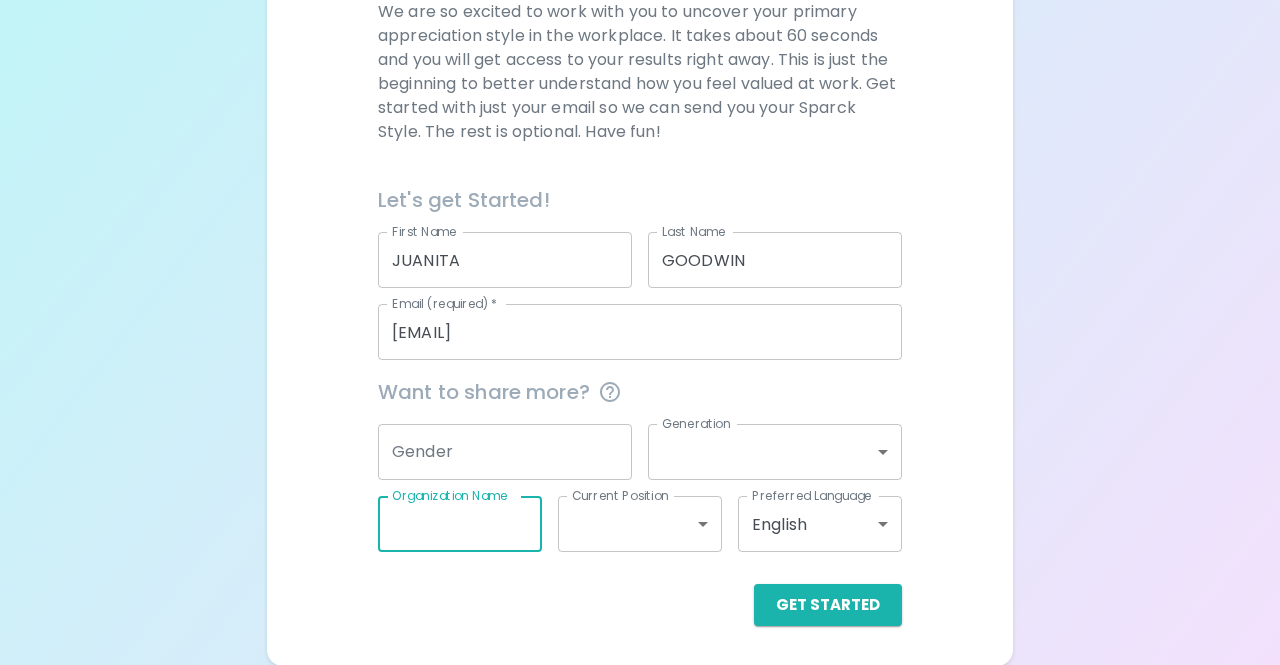 click on "First Name [NAME] First Name Last Name [NAME] Last Name Email (required)   * [EMAIL] Email (required)   * Want to share more? Gender Gender Generation ​ Generation Organization Name Organization Name Current Position ​ Current Position Preferred Language English en Preferred Language Get Started   English Español العربية‏ Português" at bounding box center [640, 177] 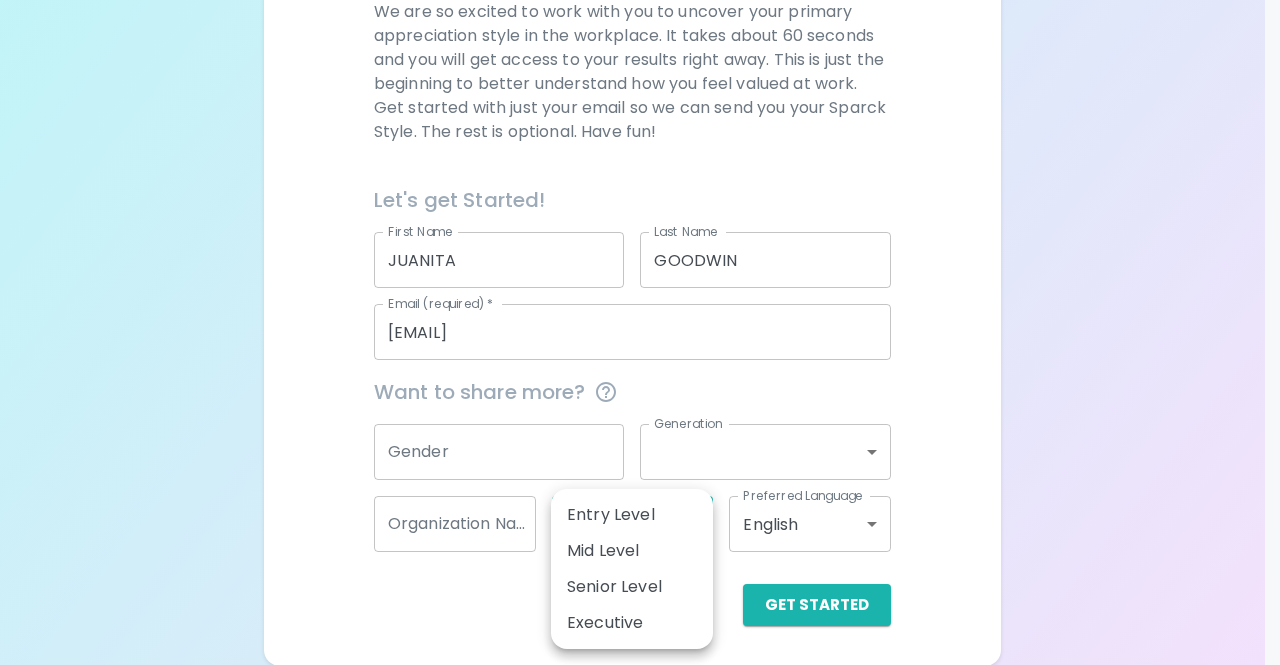 click at bounding box center (640, 332) 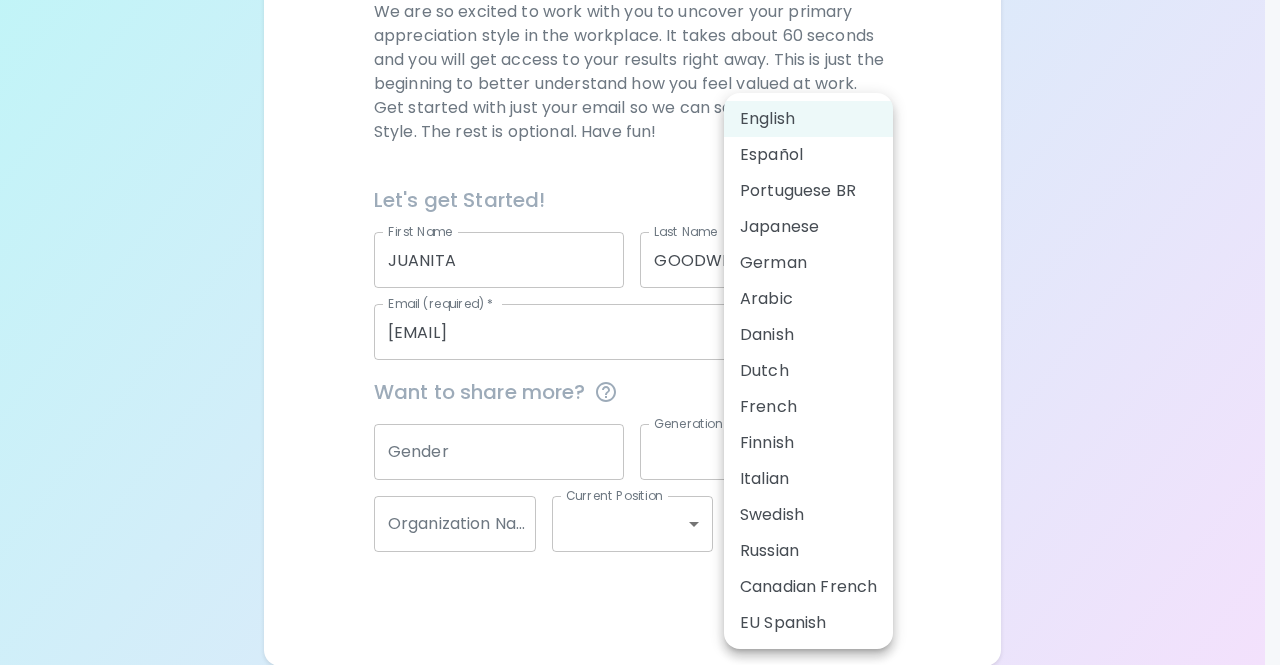 click on "Sparck Appreciation Style Quiz We are so excited to work with you to uncover your primary appreciation style in the workplace. It takes about 60 seconds and you will get access to your results right away. This is just the beginning to better understand how you feel valued at work. Get started with just your email so we can send you your Sparck Style. The rest is optional. Have fun! Let's get Started! First Name [NAME] First Name Last Name [NAME] Last Name Email (required)   * [EMAIL] Email (required)   * Want to share more? Gender Gender Generation ​ Generation Organization Name Organization Name Current Position ​ Current Position Preferred Language English en Preferred Language Get Started   English Español العربية‏ Português English Español Portuguese BR Japanese German Arabic Danish Dutch French Finnish Italian Swedish Russian Canadian French EU Spanish" at bounding box center [640, 177] 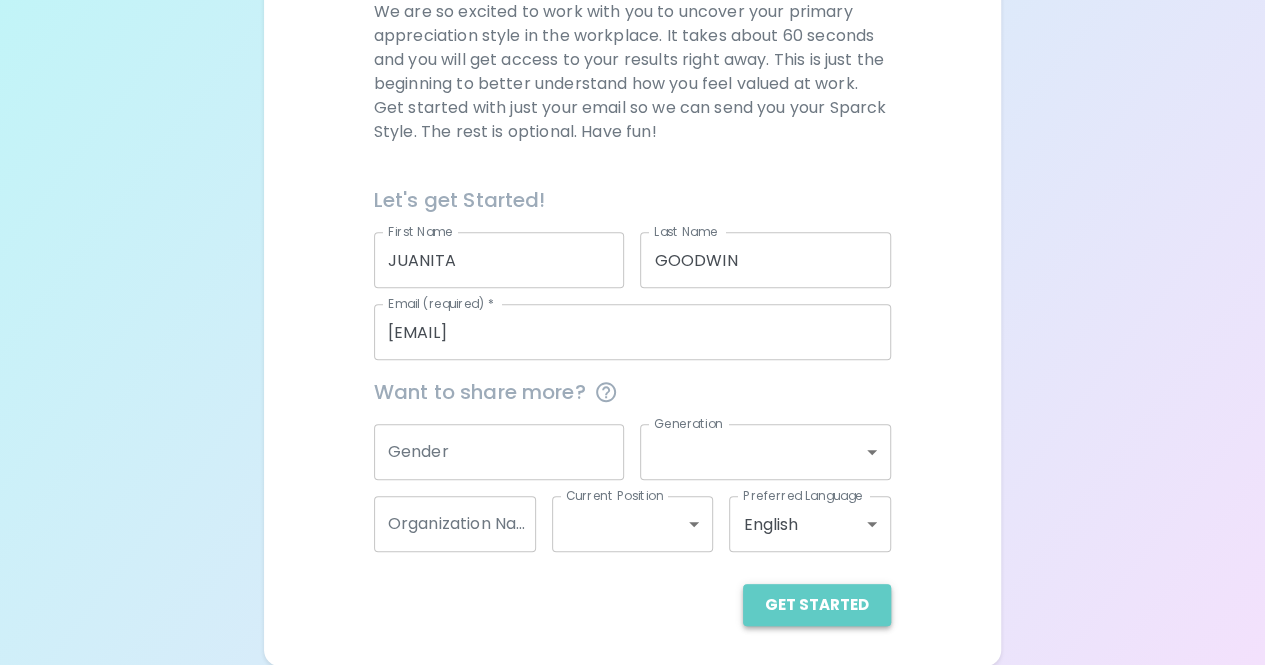 click on "Get Started" at bounding box center (817, 605) 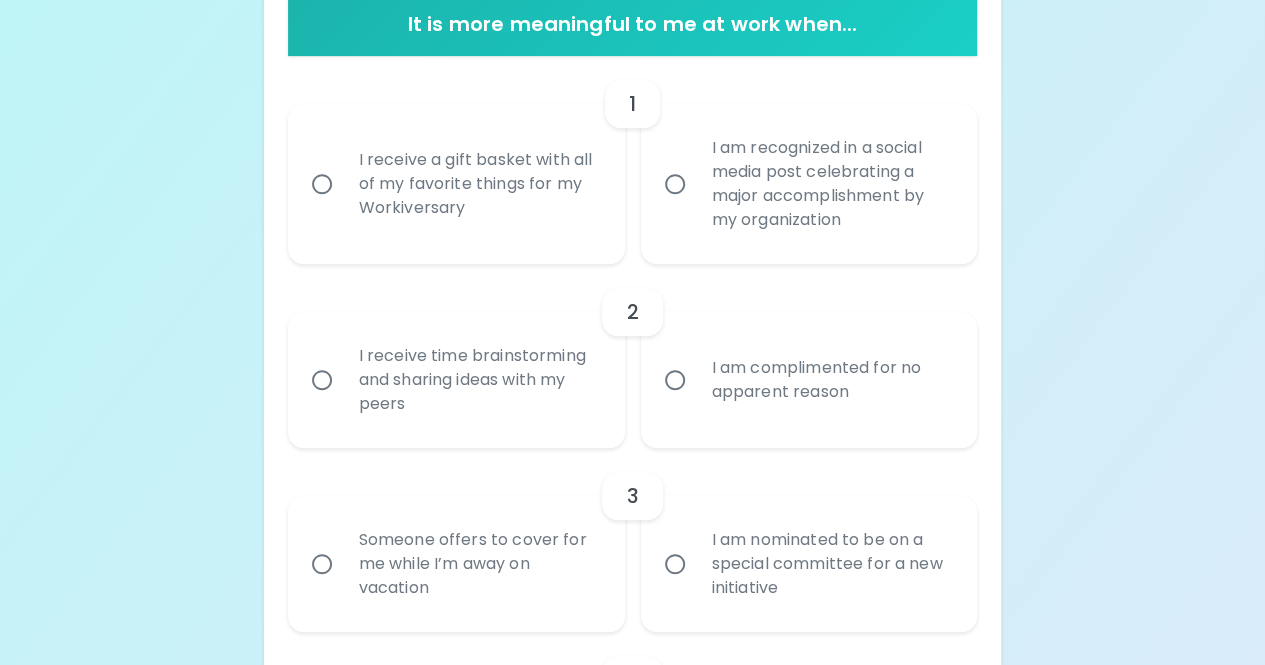 scroll, scrollTop: 467, scrollLeft: 0, axis: vertical 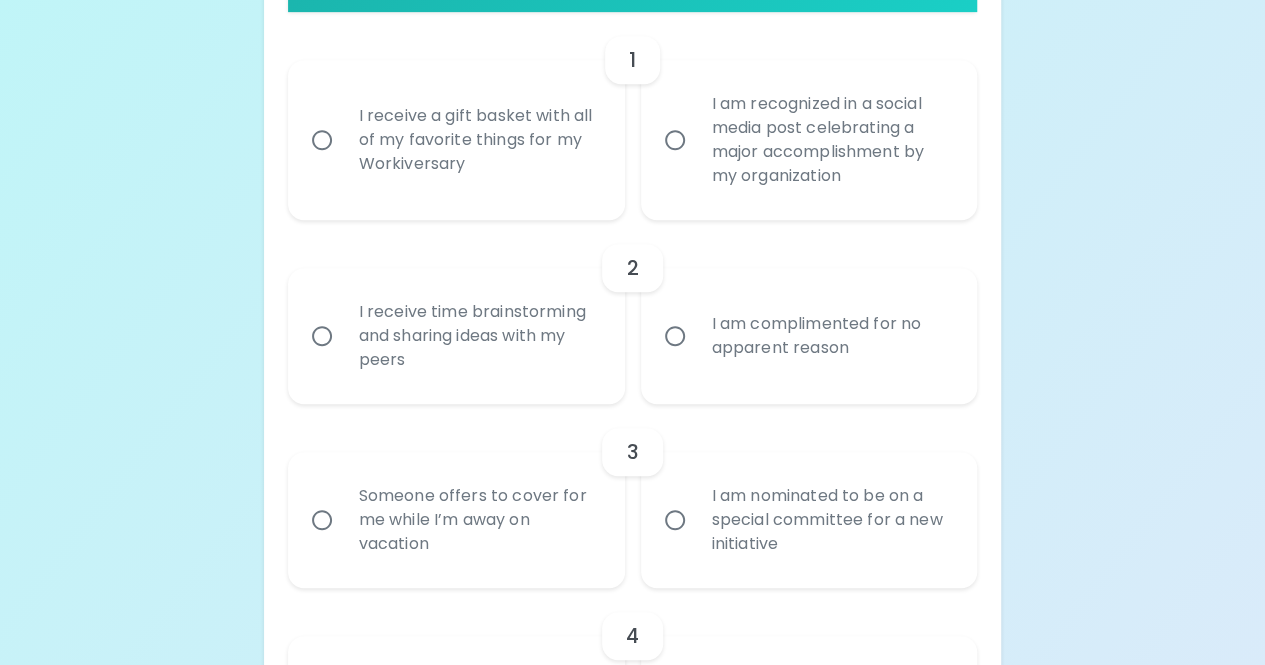 click on "I receive time brainstorming and sharing ideas with my peers" at bounding box center (322, 336) 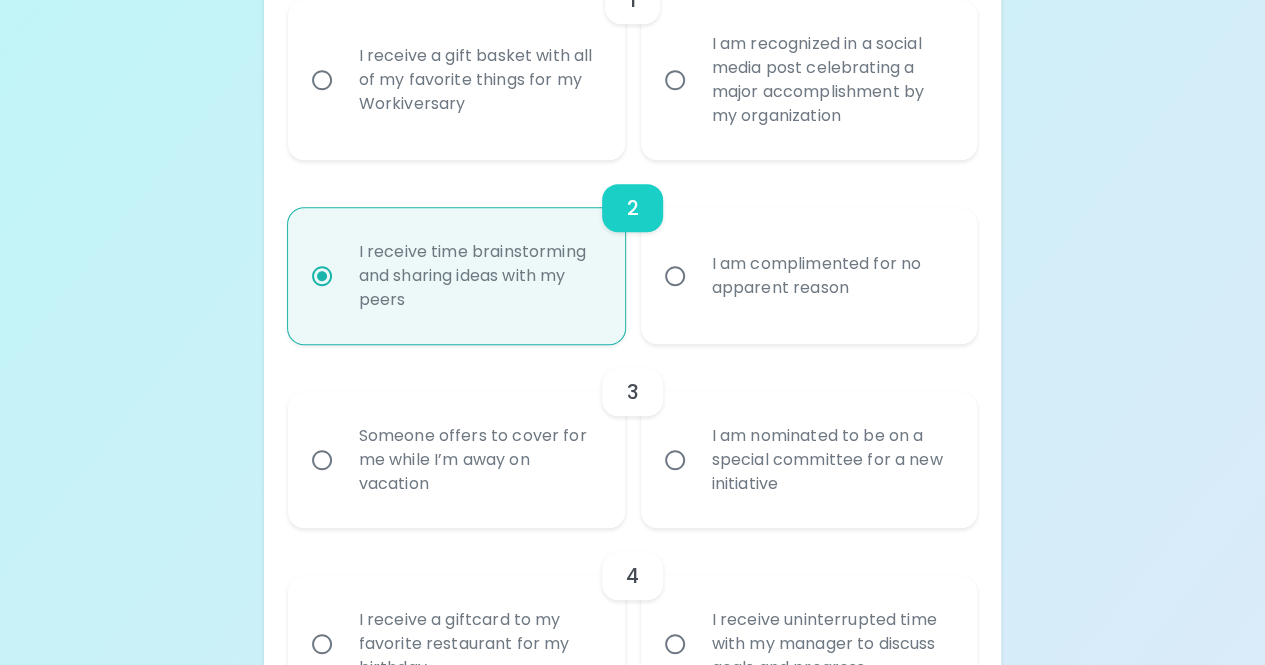 scroll, scrollTop: 627, scrollLeft: 0, axis: vertical 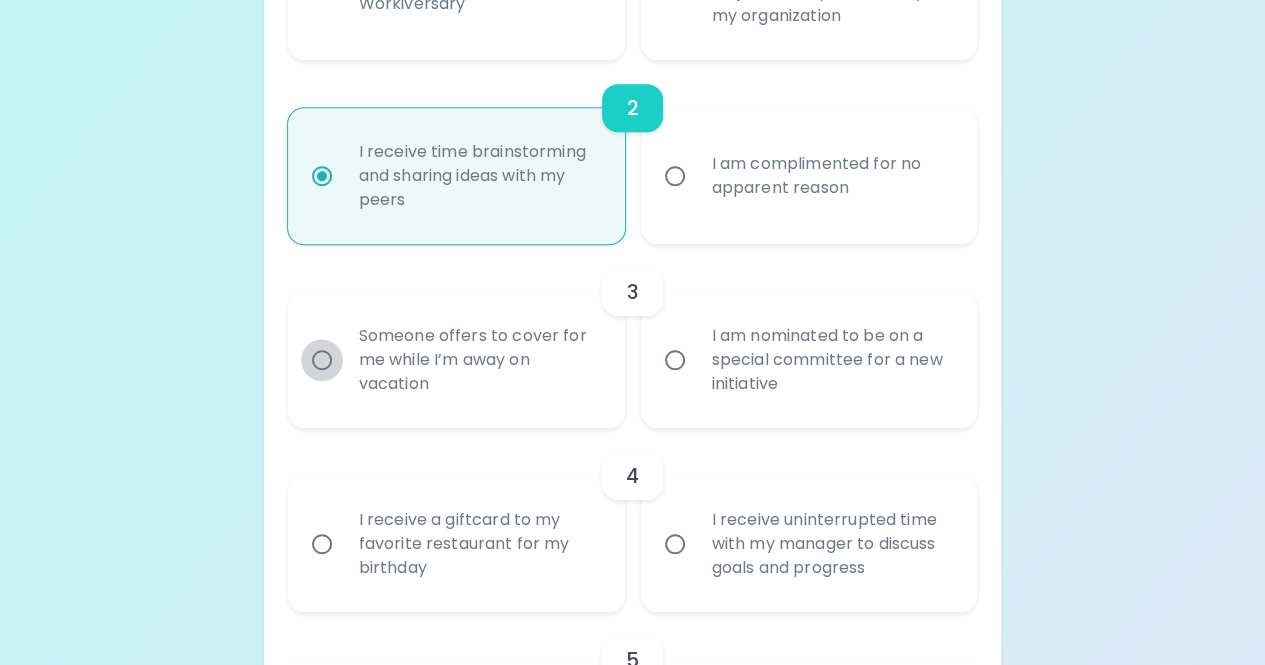click on "Someone offers to cover for me while I’m away on vacation" at bounding box center (322, 360) 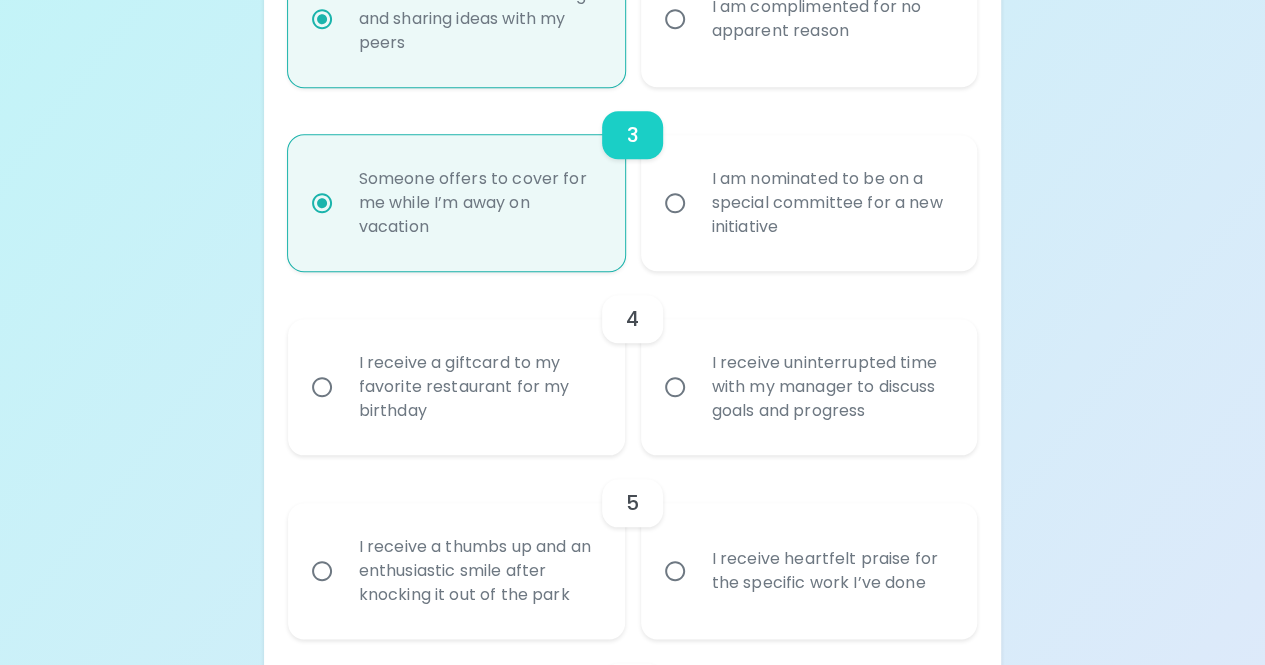 scroll, scrollTop: 787, scrollLeft: 0, axis: vertical 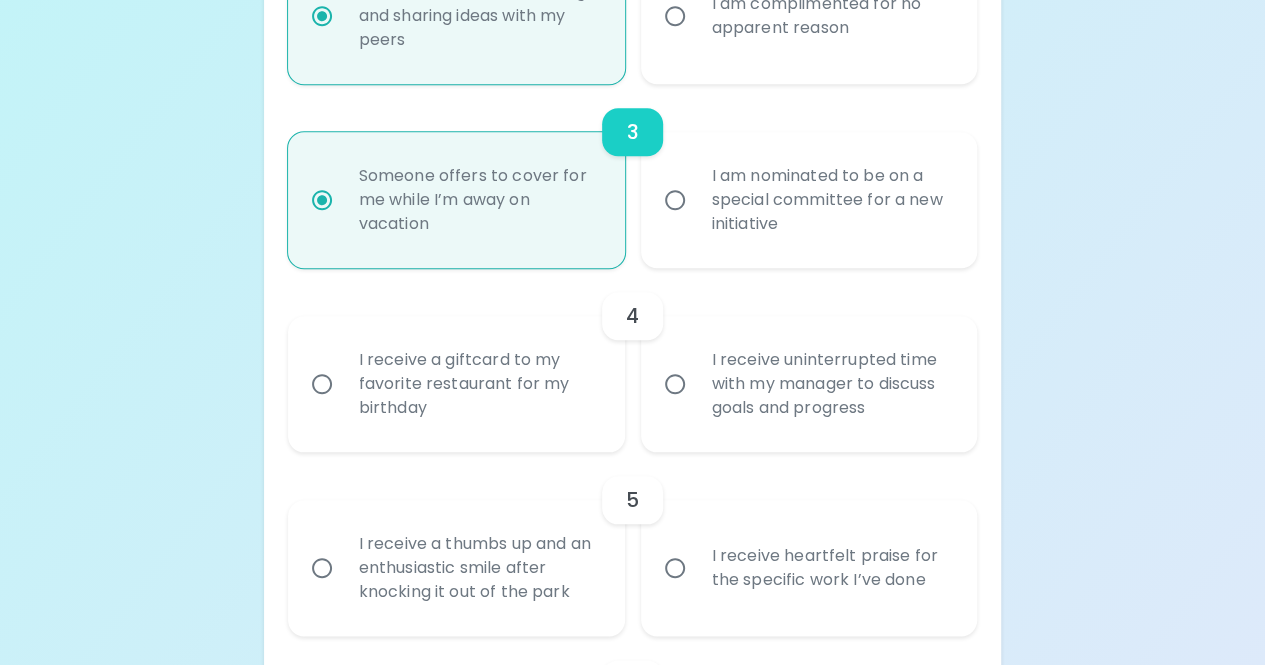 radio on "true" 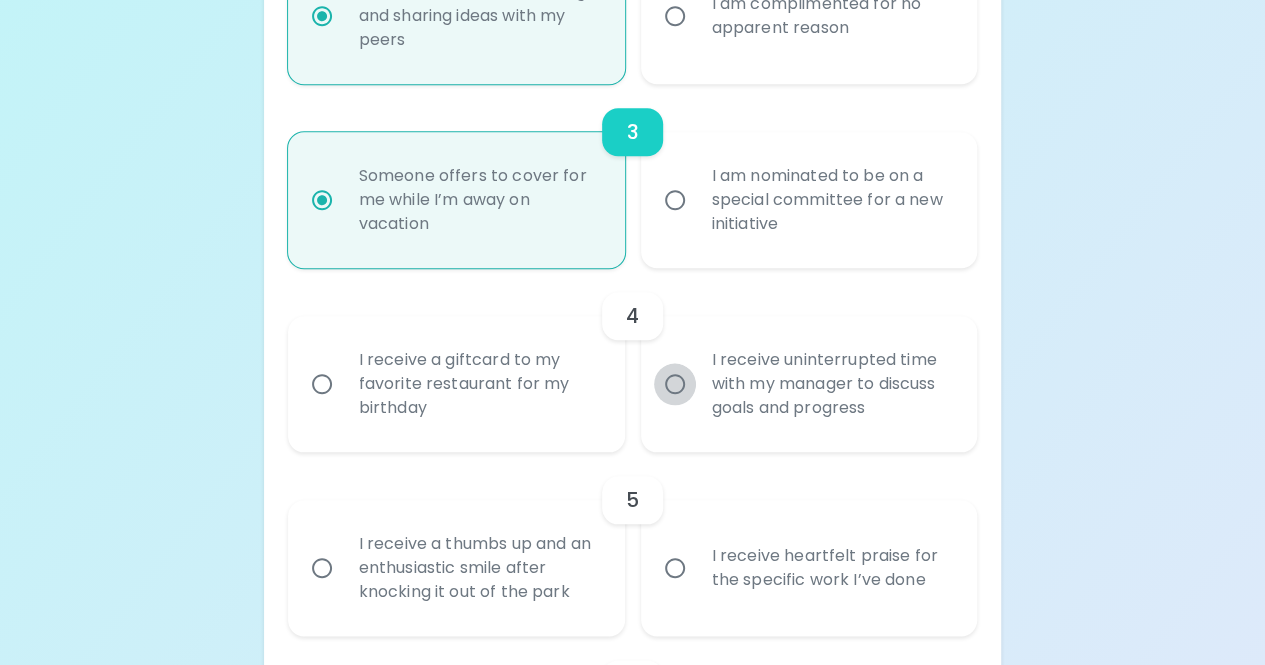 click on "I receive uninterrupted time with my manager to discuss goals and progress" at bounding box center [675, 384] 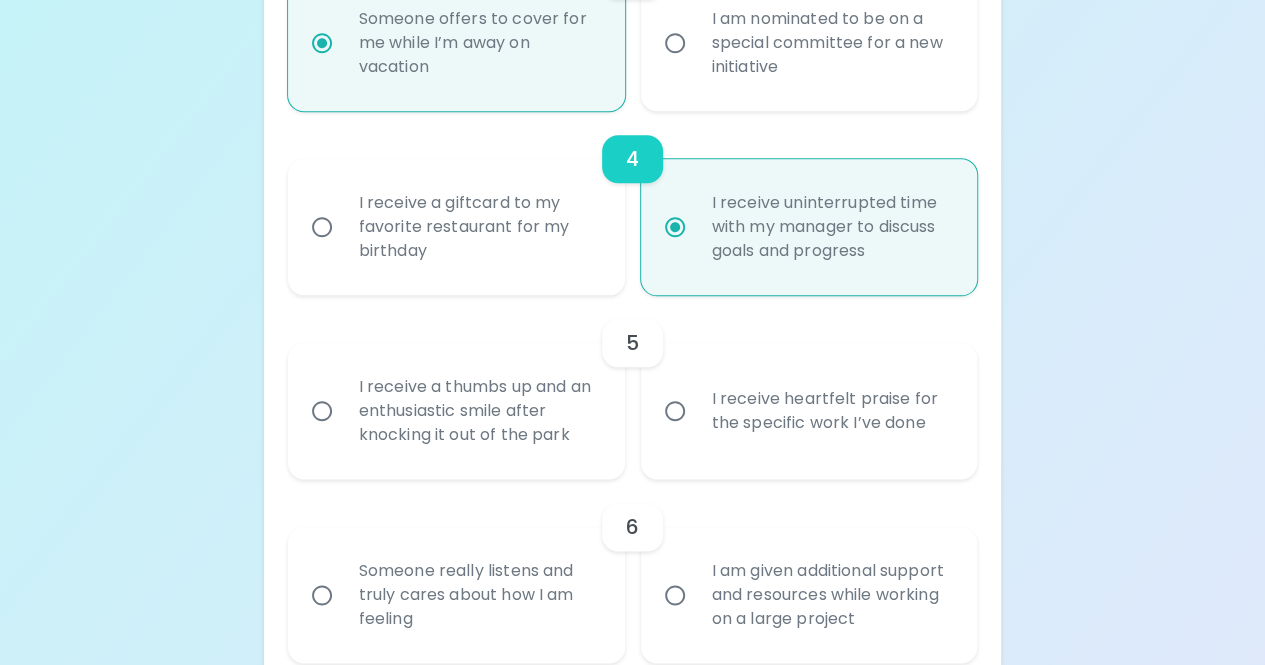 scroll, scrollTop: 947, scrollLeft: 0, axis: vertical 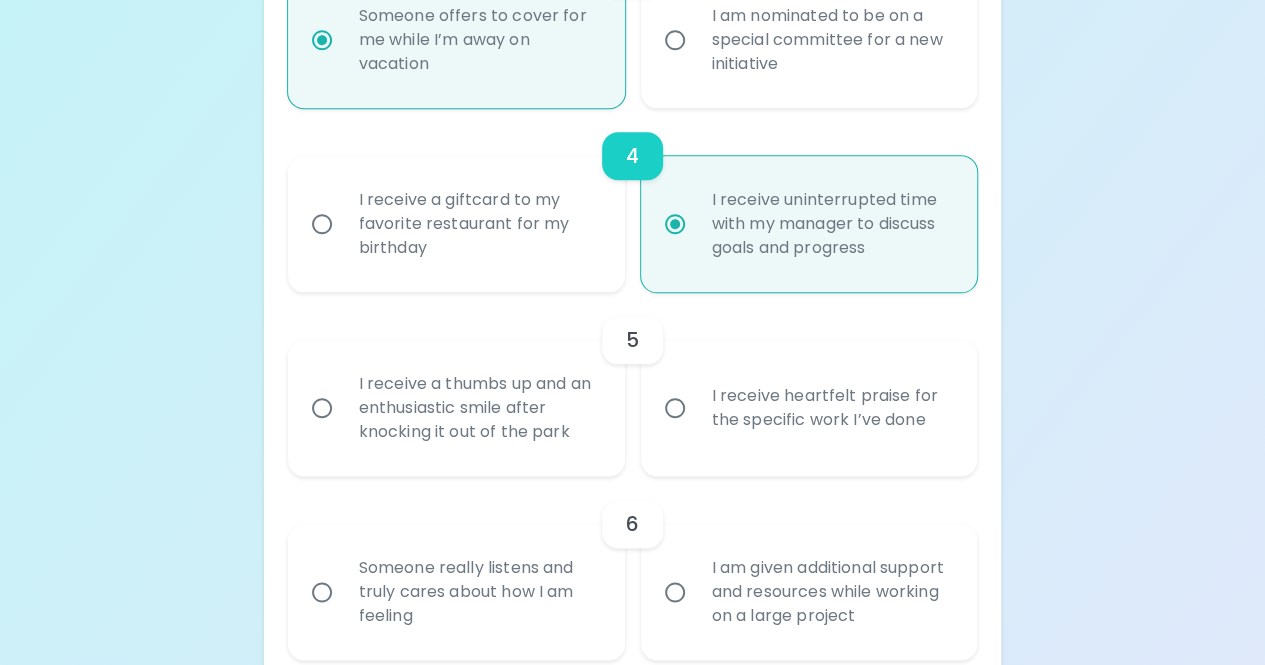 radio on "true" 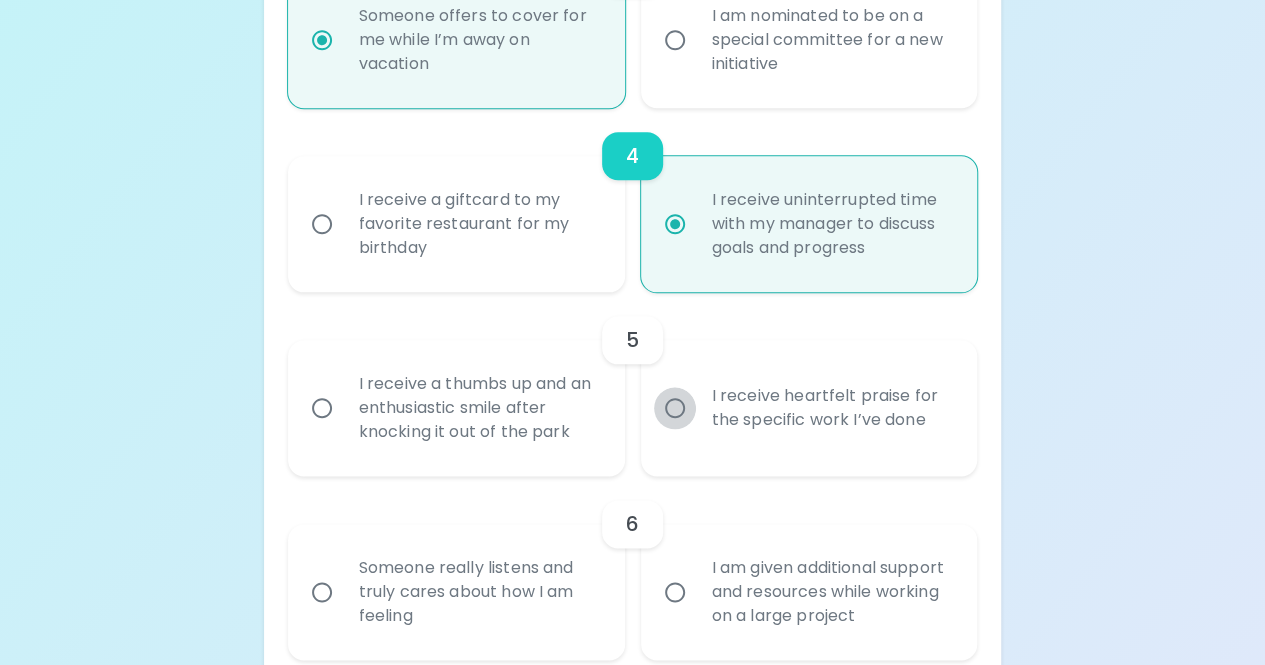 click on "I receive heartfelt praise for the specific work I’ve done" at bounding box center (675, 408) 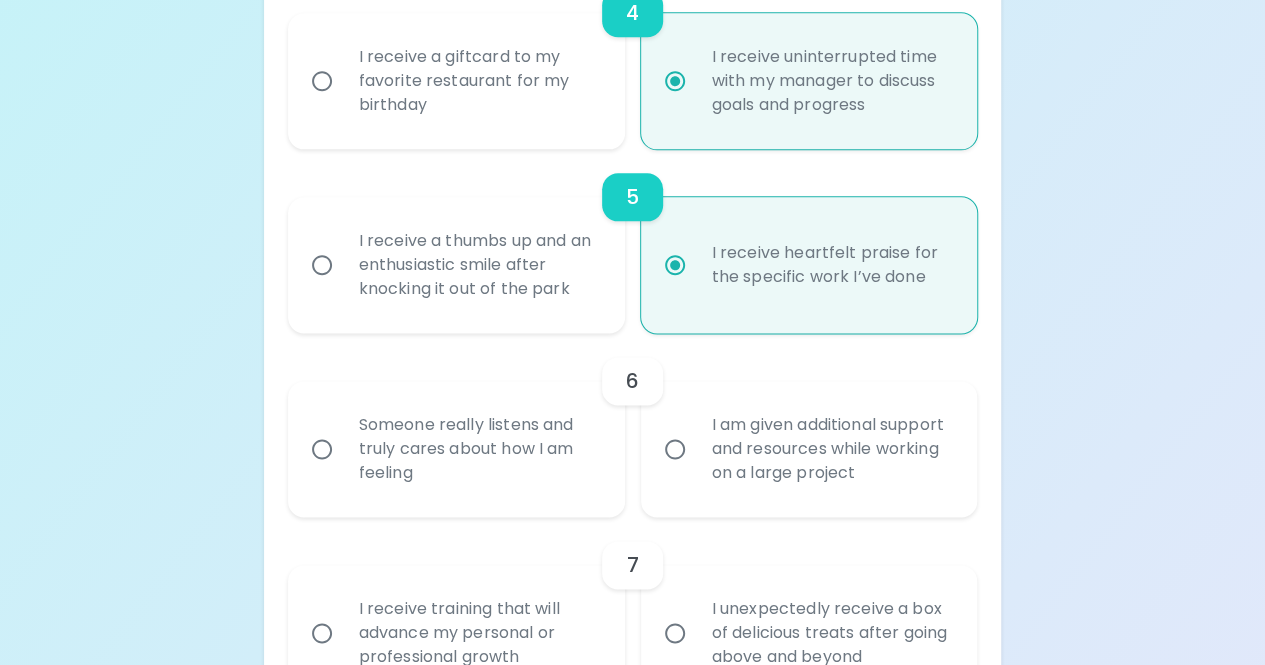 scroll, scrollTop: 1107, scrollLeft: 0, axis: vertical 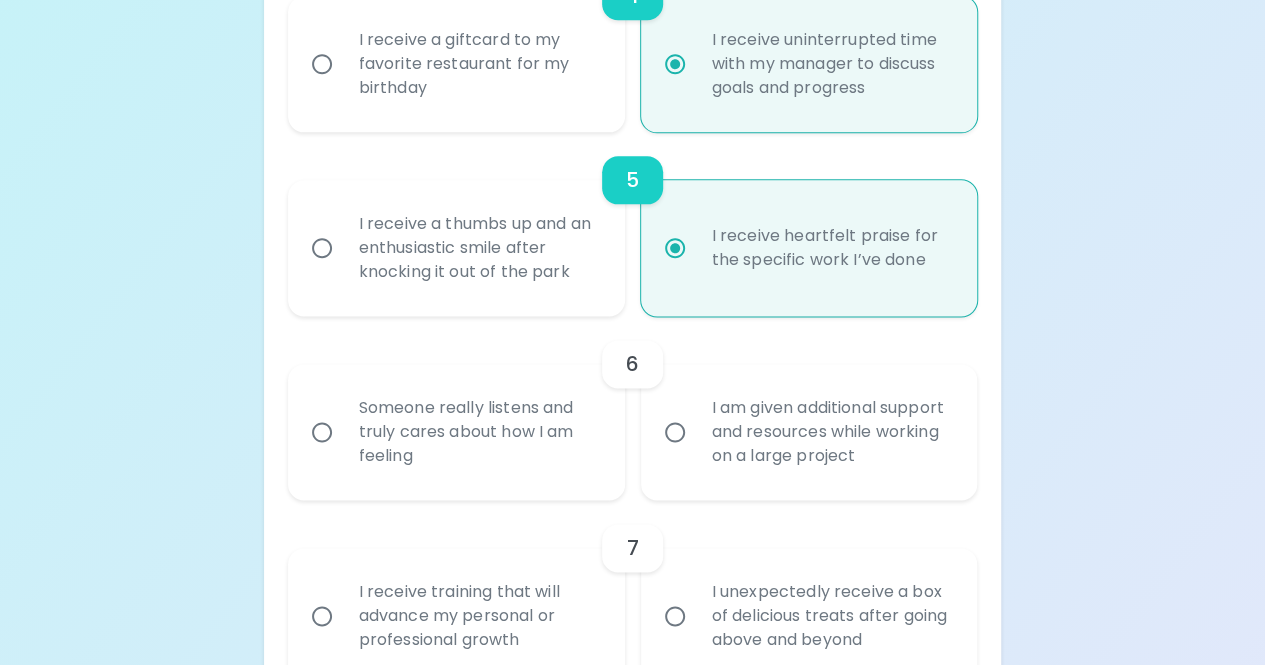 radio on "true" 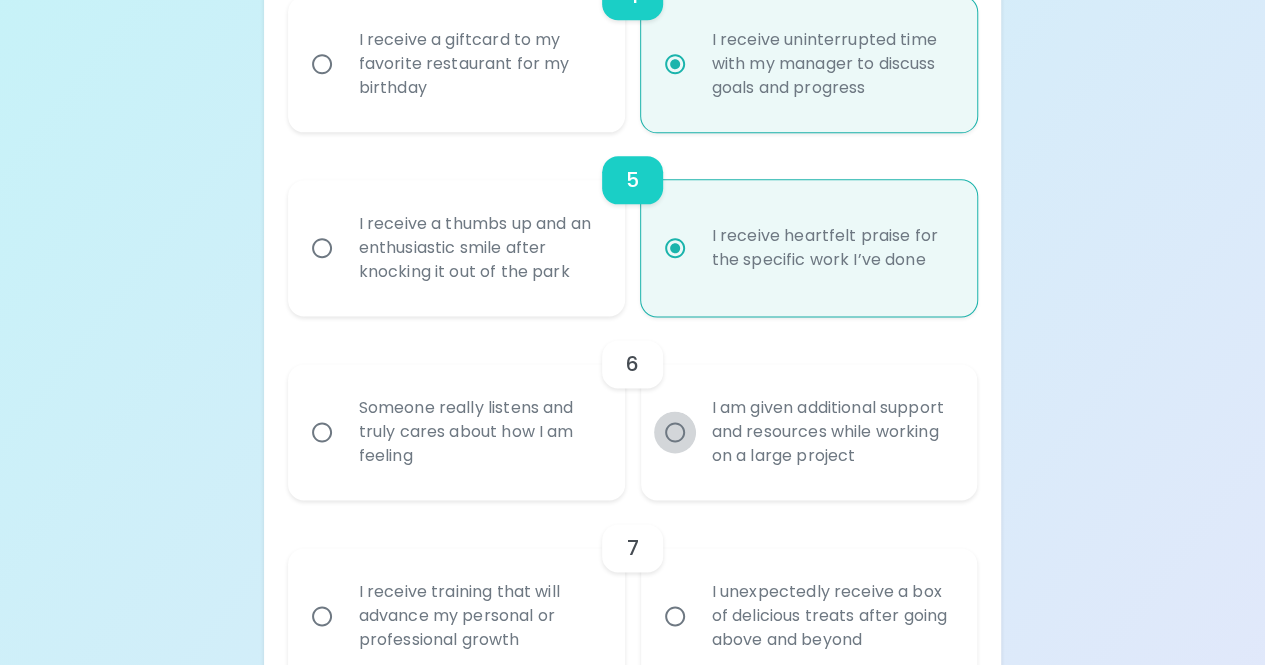 click on "I am given additional support and resources while working on a large project" at bounding box center [675, 432] 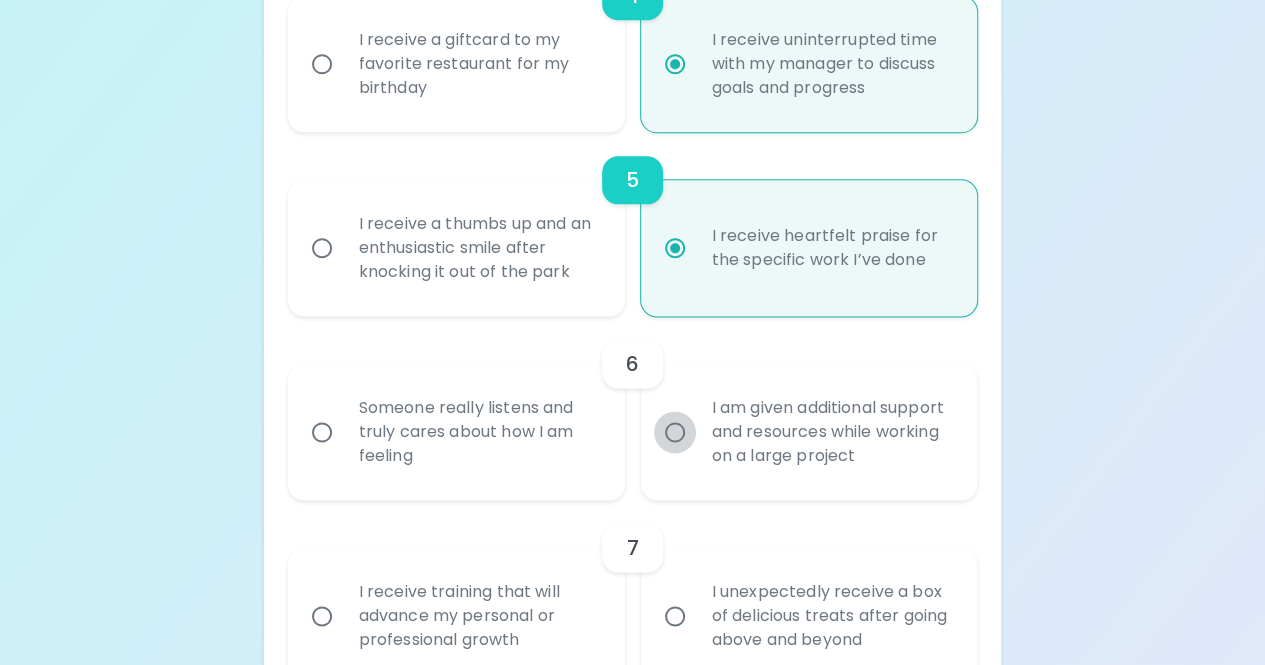 radio on "false" 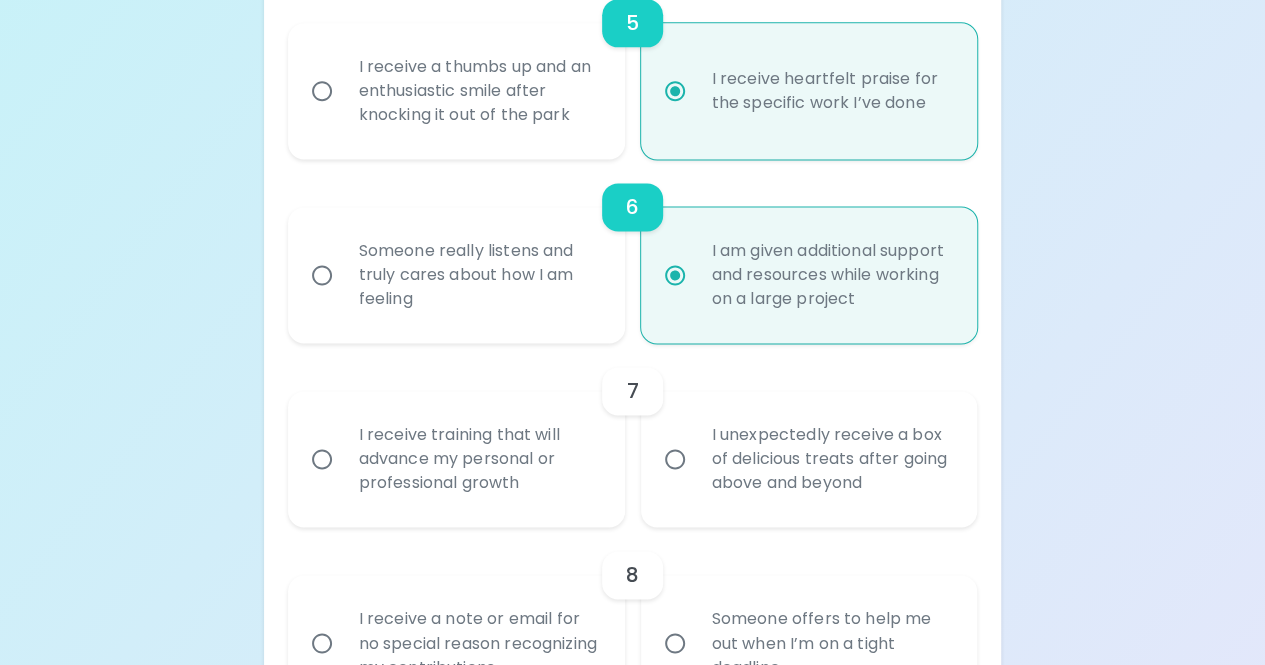 scroll, scrollTop: 1267, scrollLeft: 0, axis: vertical 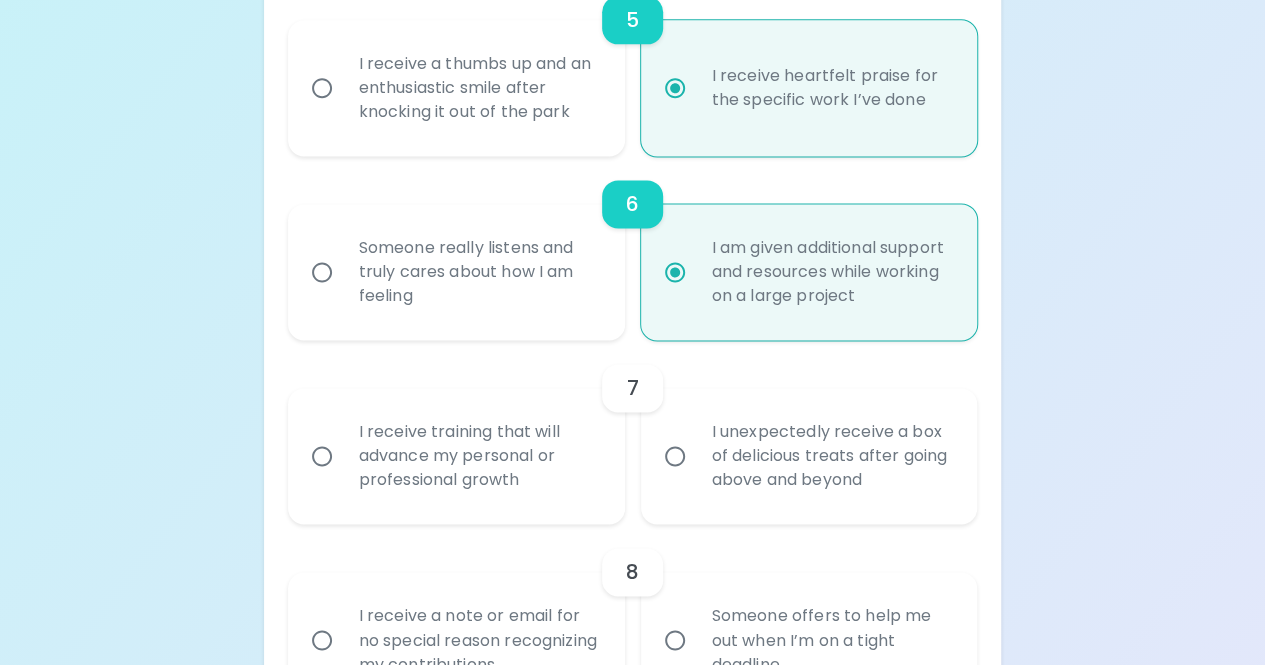 radio on "true" 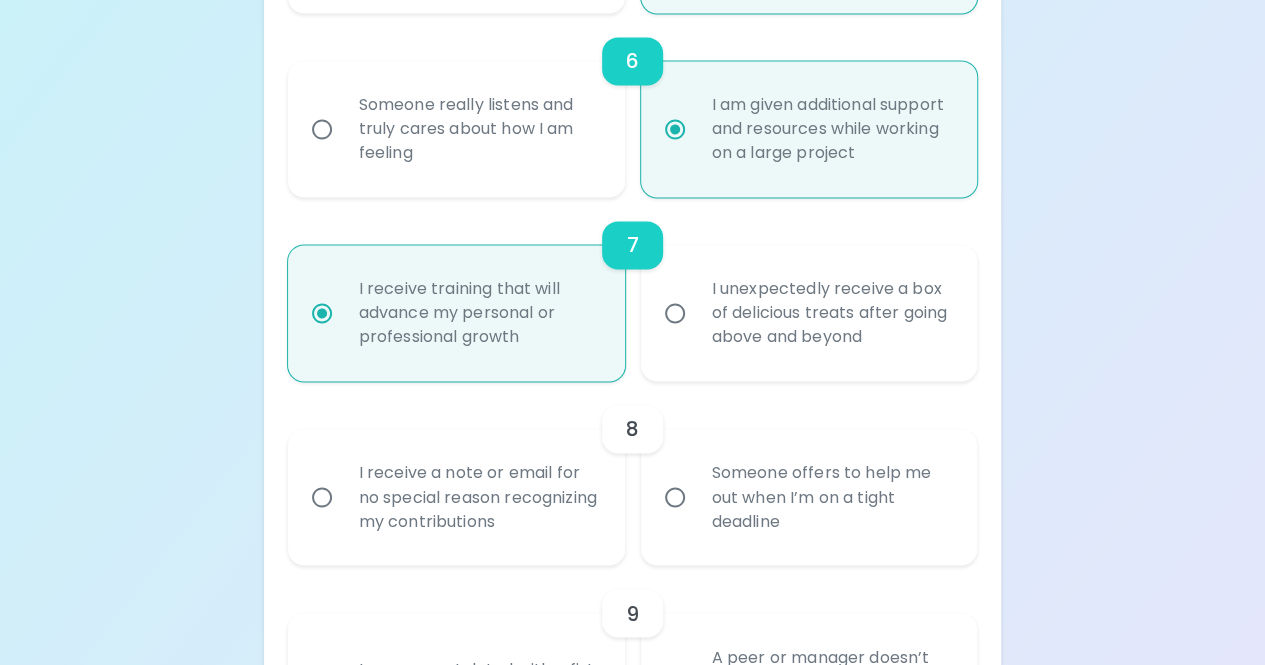 scroll, scrollTop: 1427, scrollLeft: 0, axis: vertical 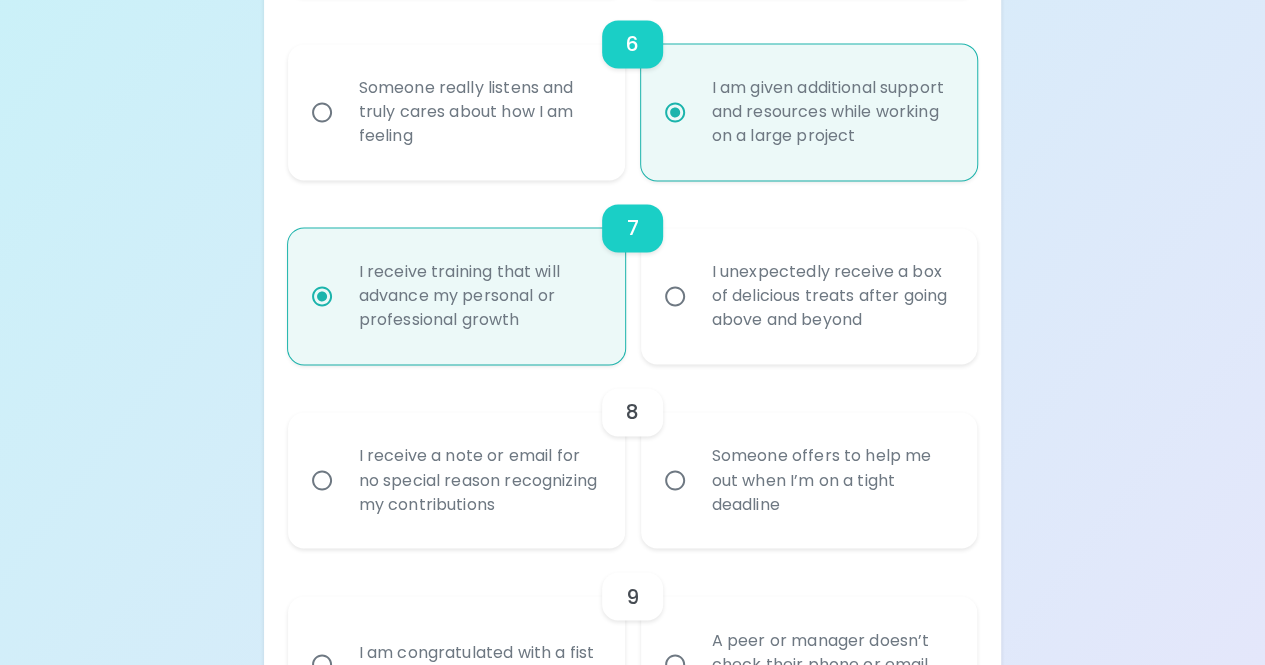 radio on "true" 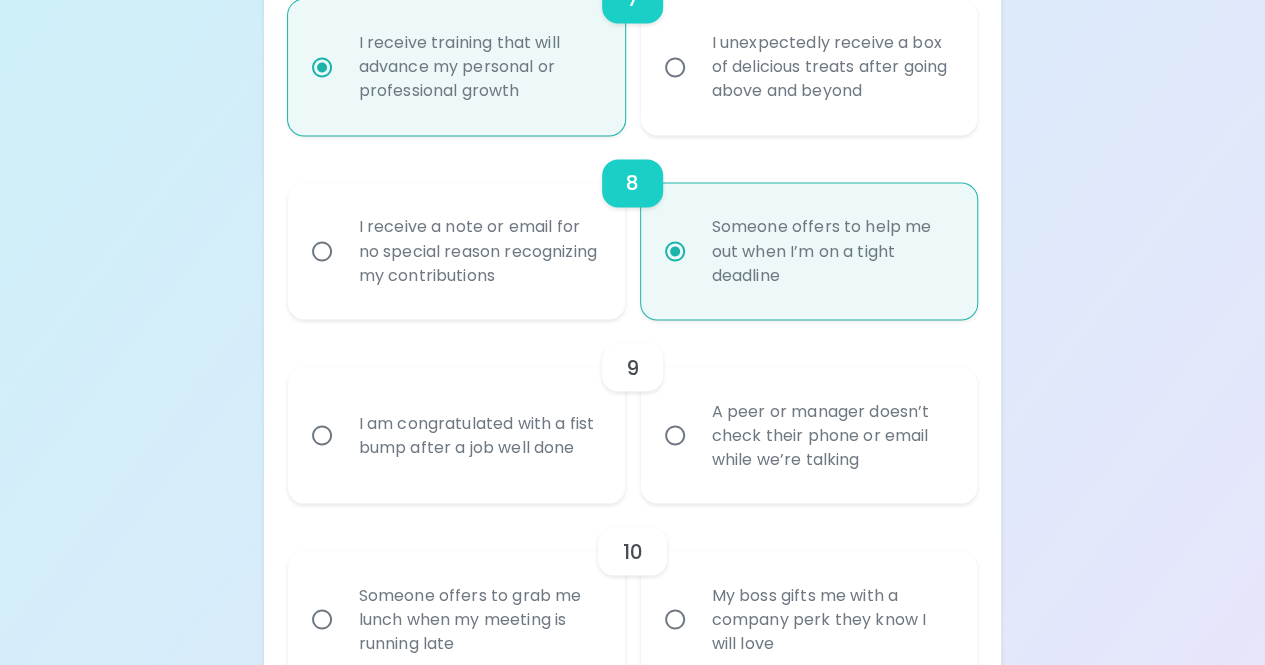 scroll, scrollTop: 1687, scrollLeft: 0, axis: vertical 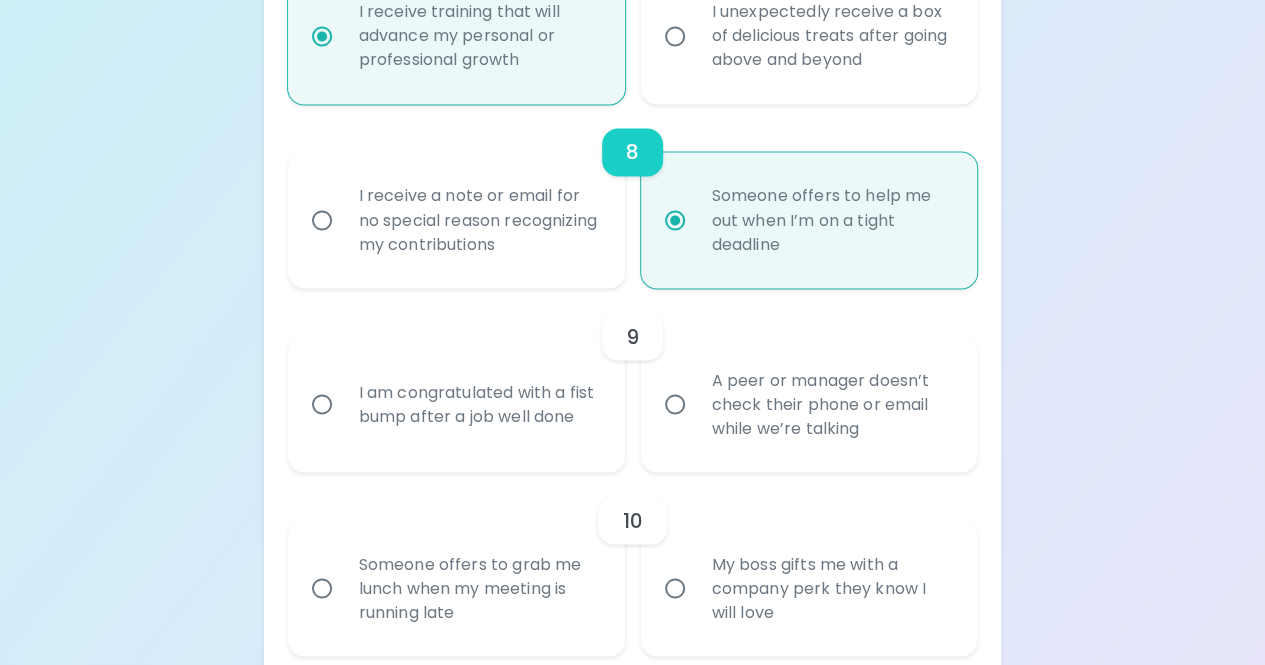 radio on "true" 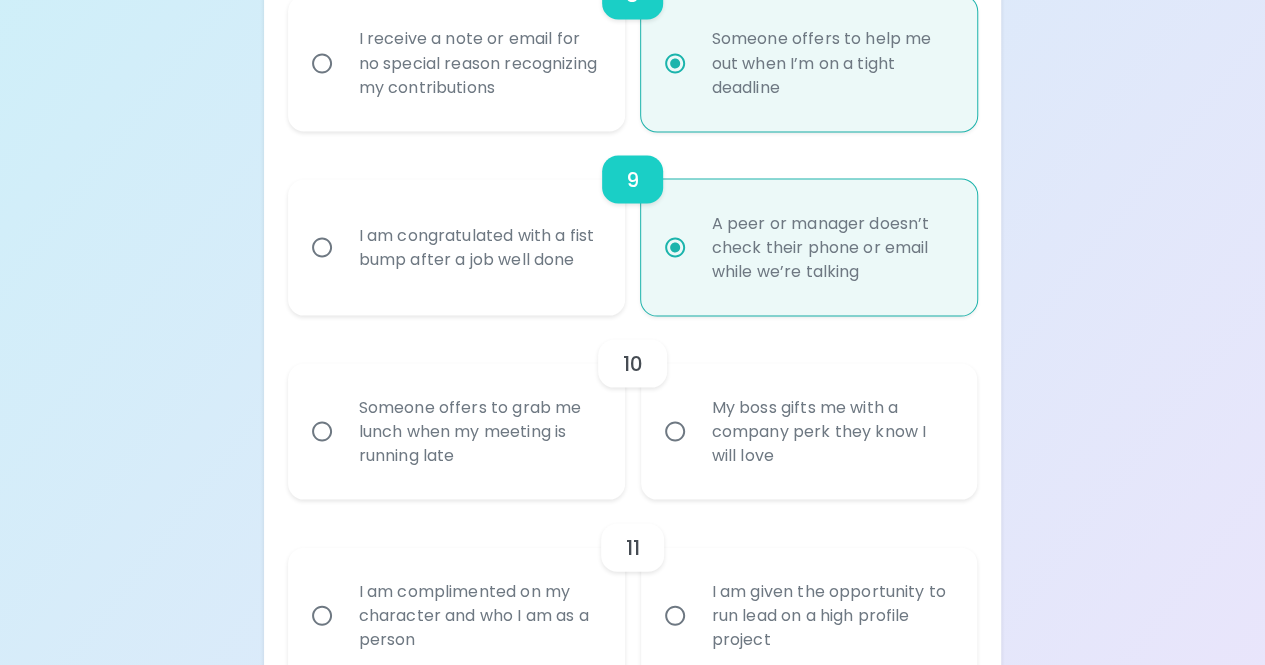 scroll, scrollTop: 1847, scrollLeft: 0, axis: vertical 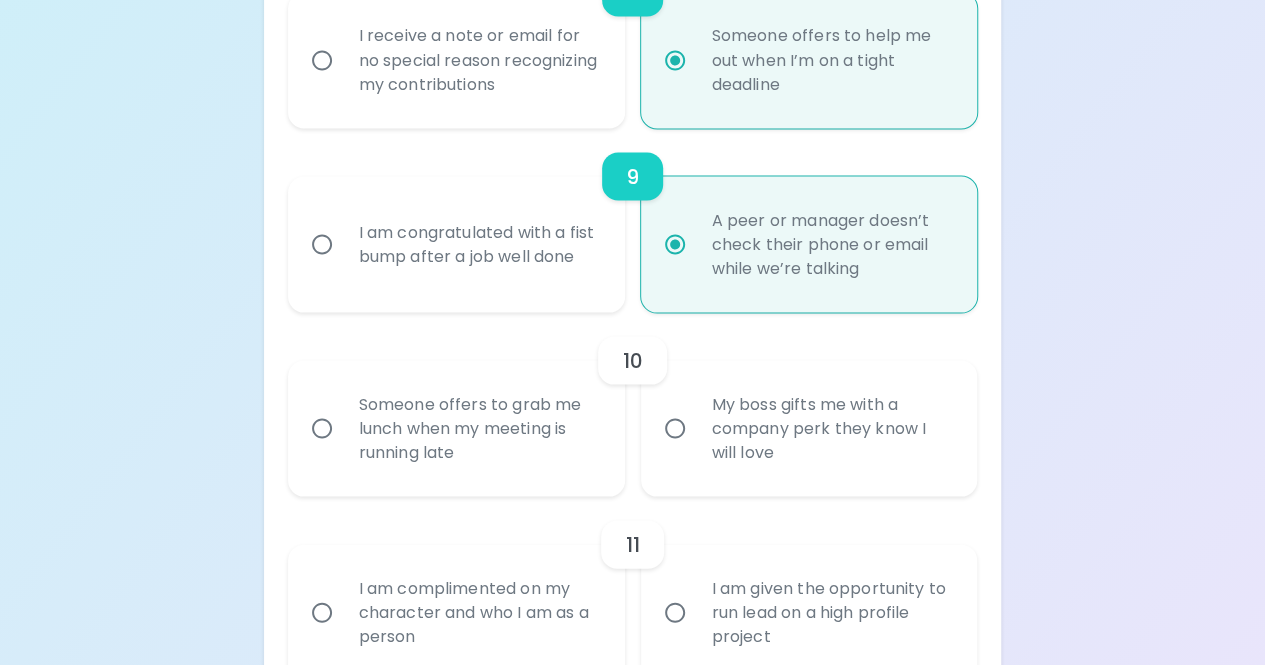 radio on "true" 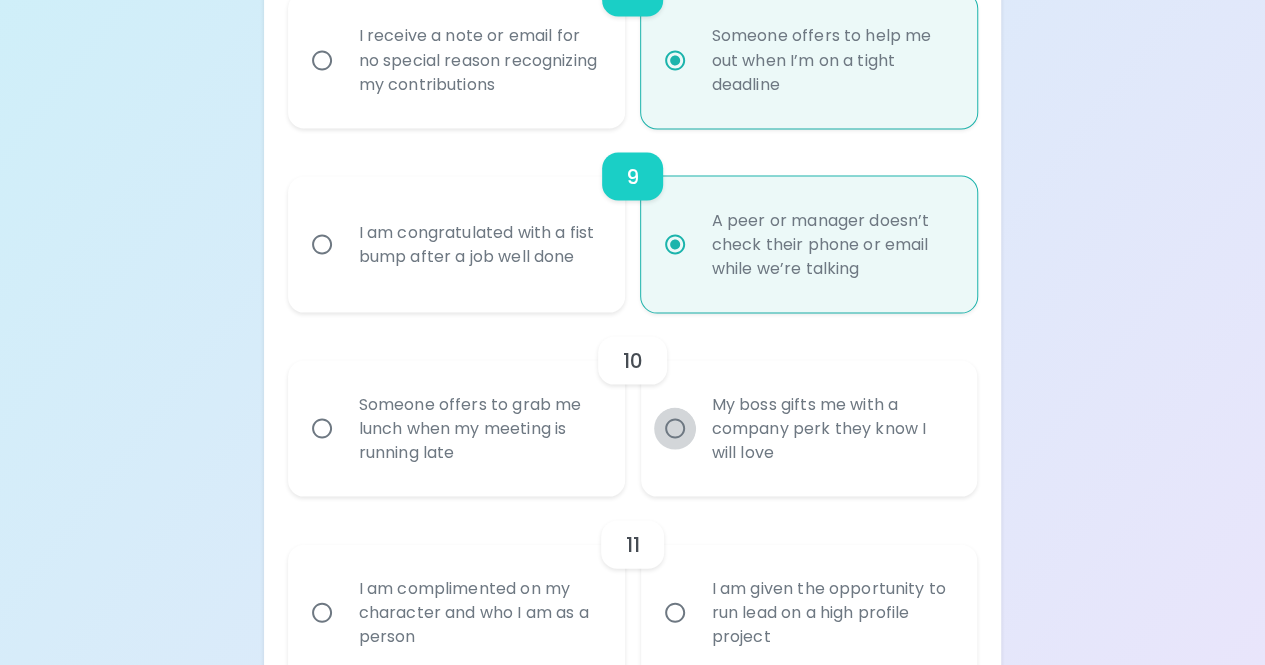 click on "My boss gifts me with a company perk they know I will love" at bounding box center [675, 428] 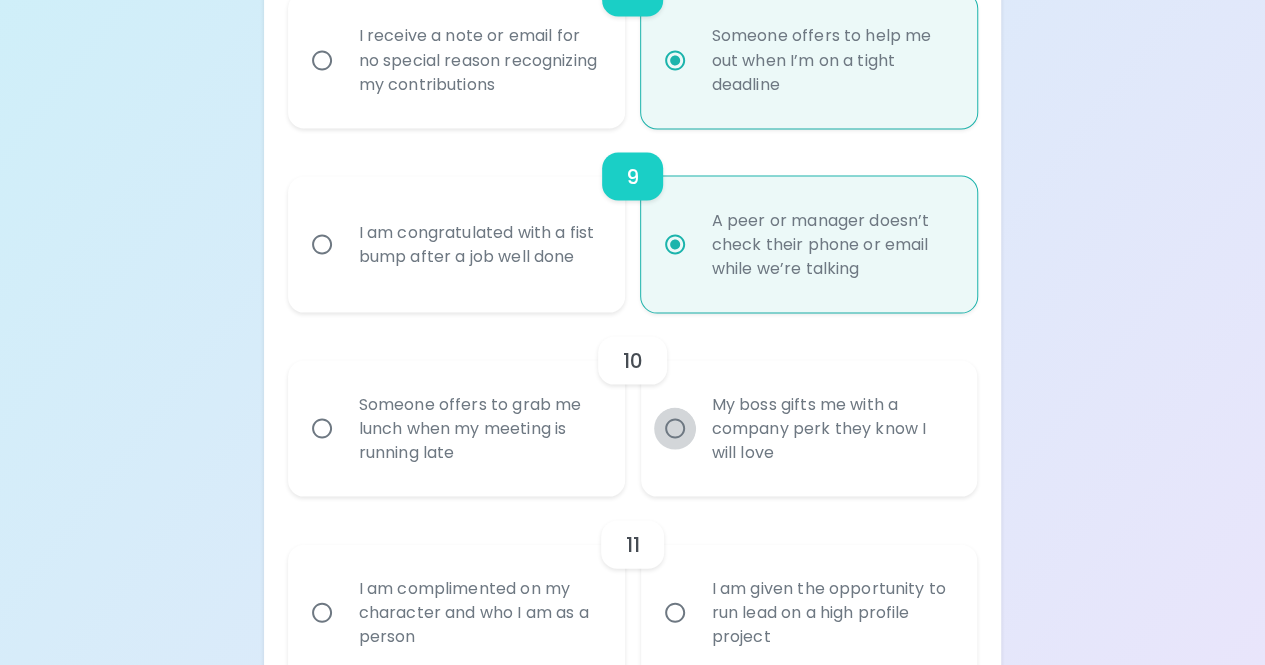 radio on "false" 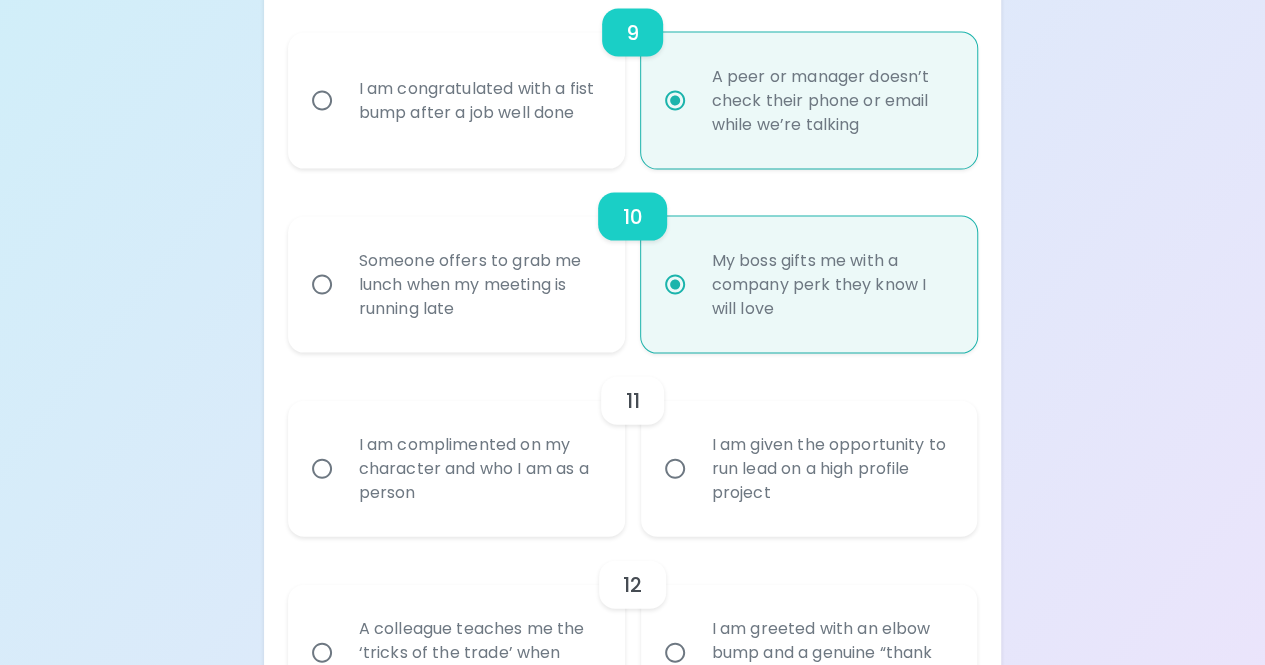 scroll, scrollTop: 2007, scrollLeft: 0, axis: vertical 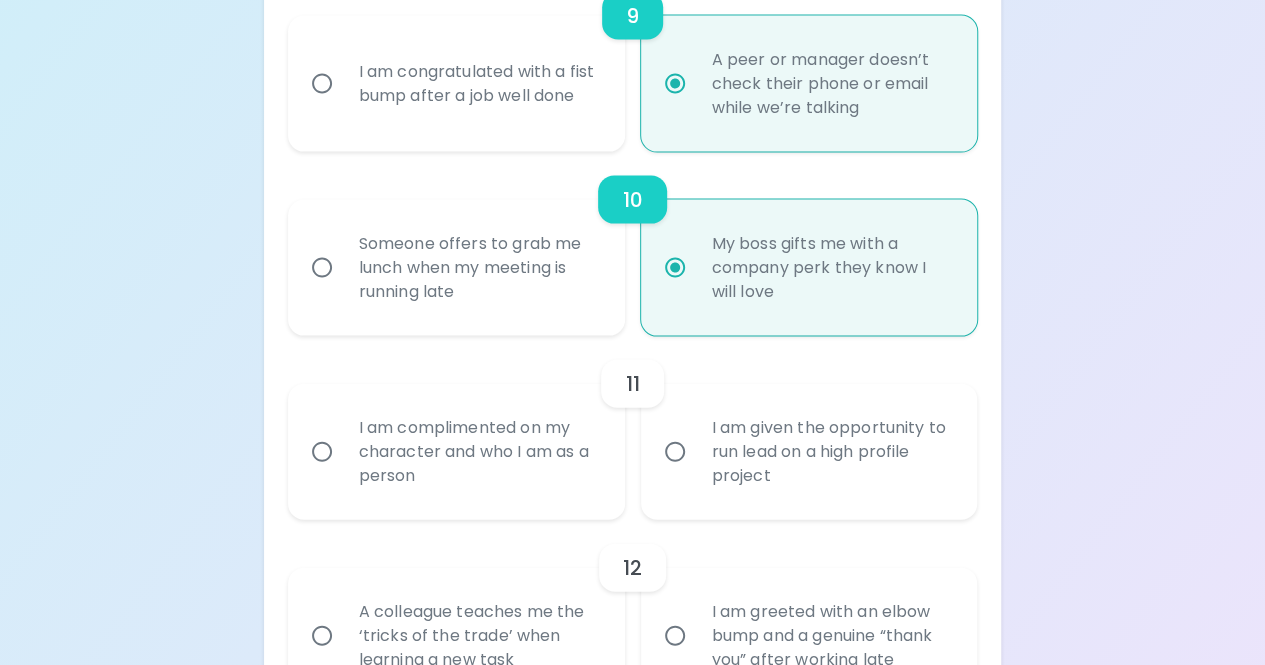 radio on "true" 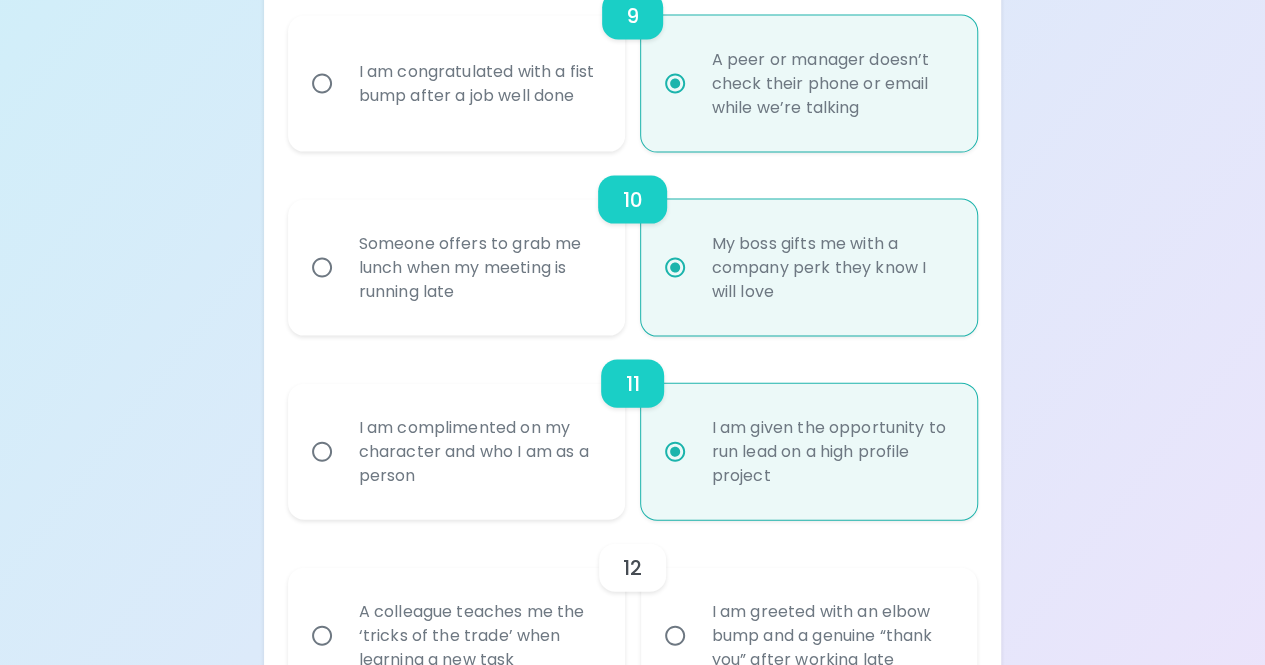 radio on "false" 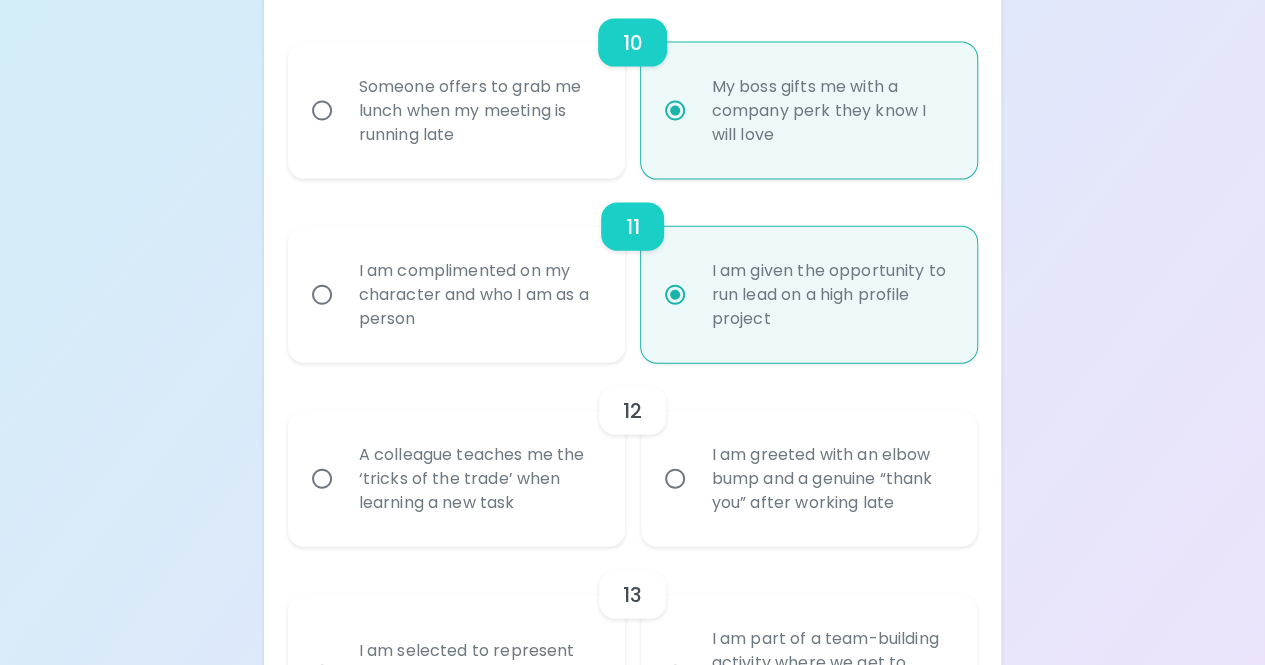 scroll, scrollTop: 2167, scrollLeft: 0, axis: vertical 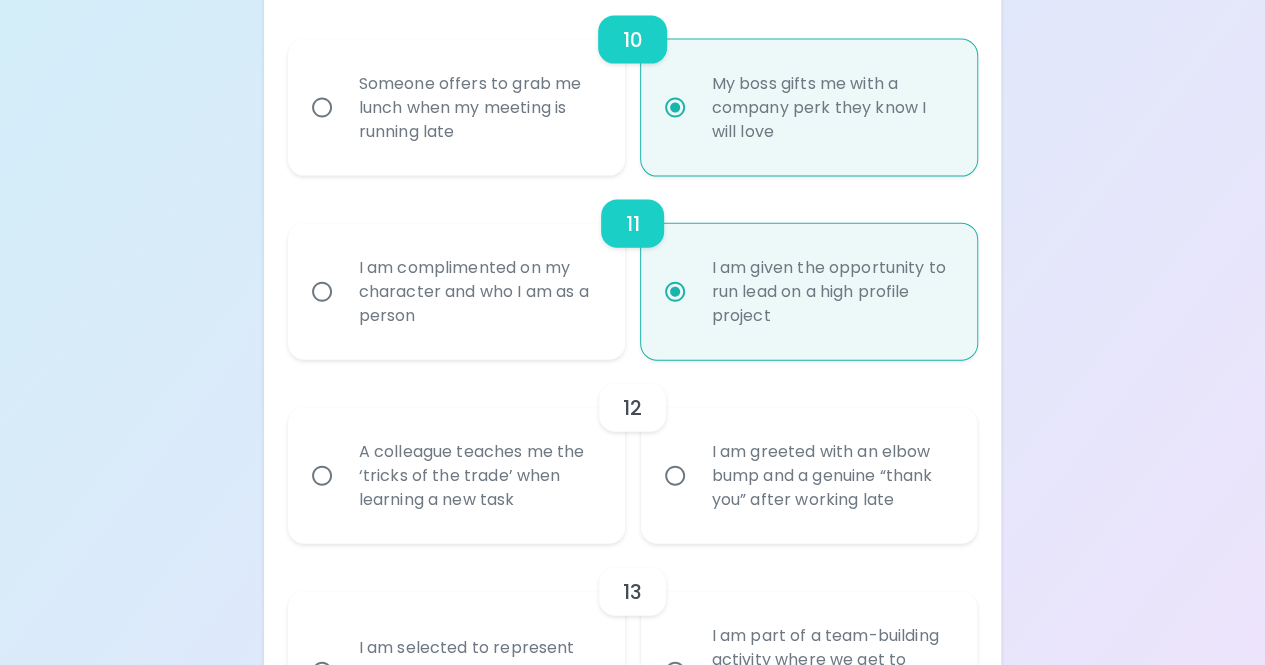 radio on "true" 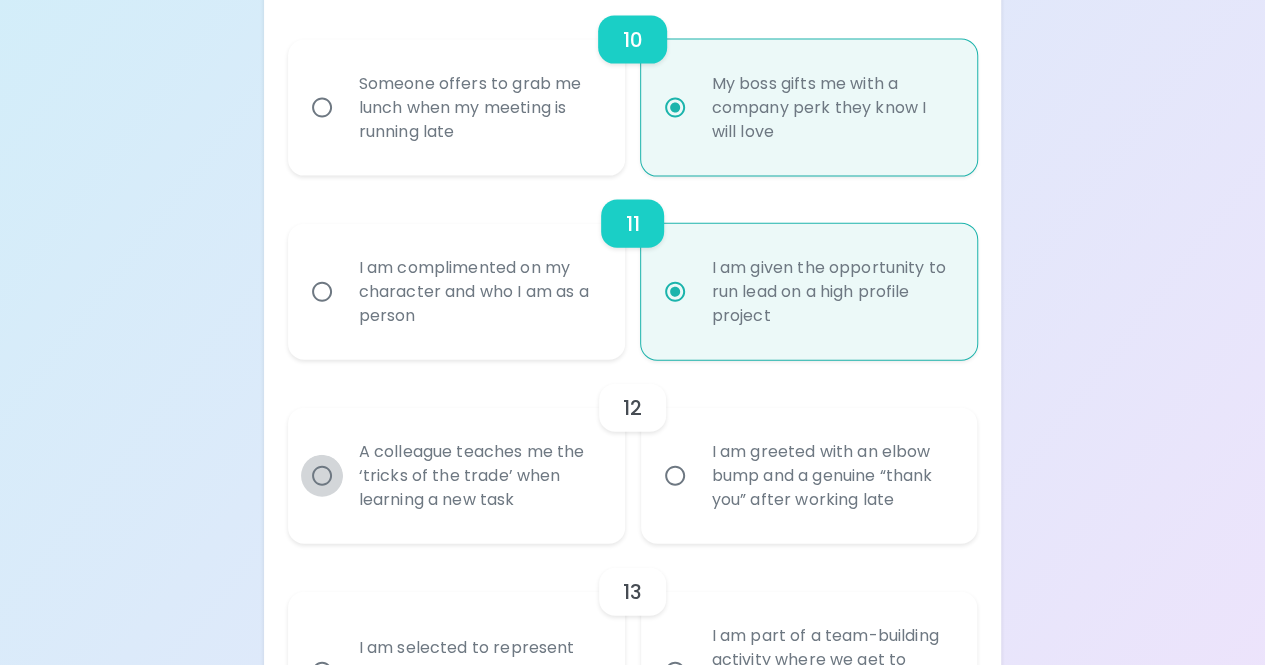 click on "A colleague teaches me the ‘tricks of the trade’ when learning a new task" at bounding box center (322, 476) 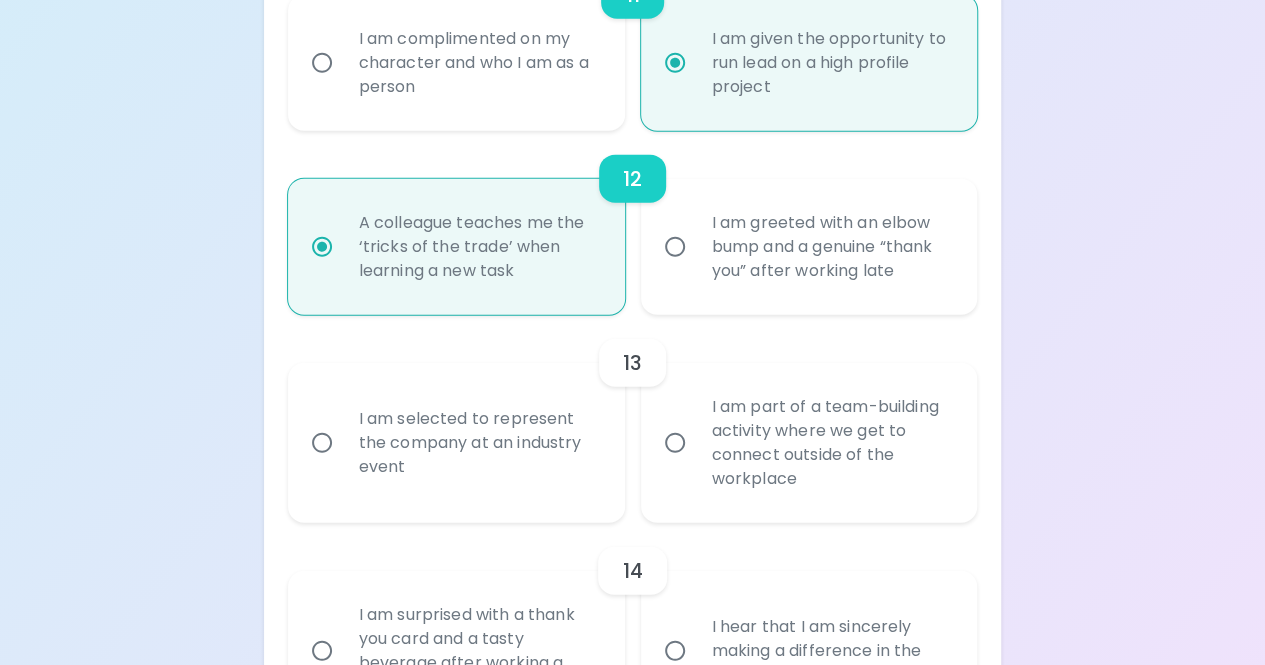 scroll, scrollTop: 2427, scrollLeft: 0, axis: vertical 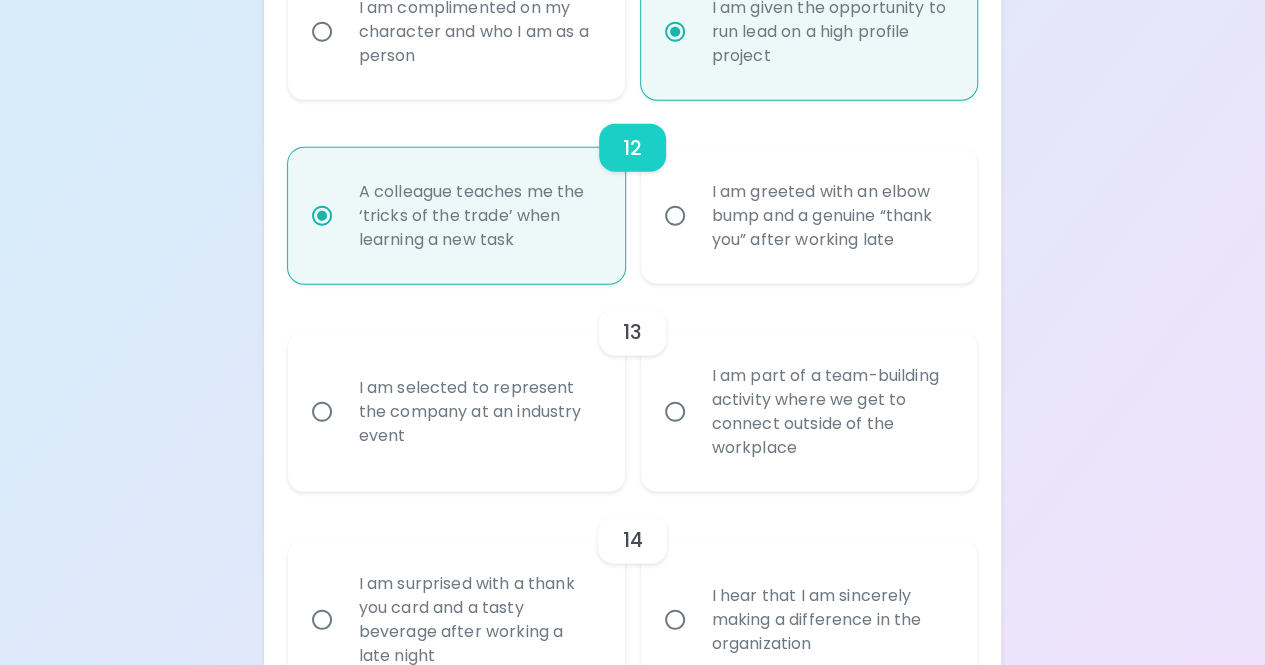 radio on "true" 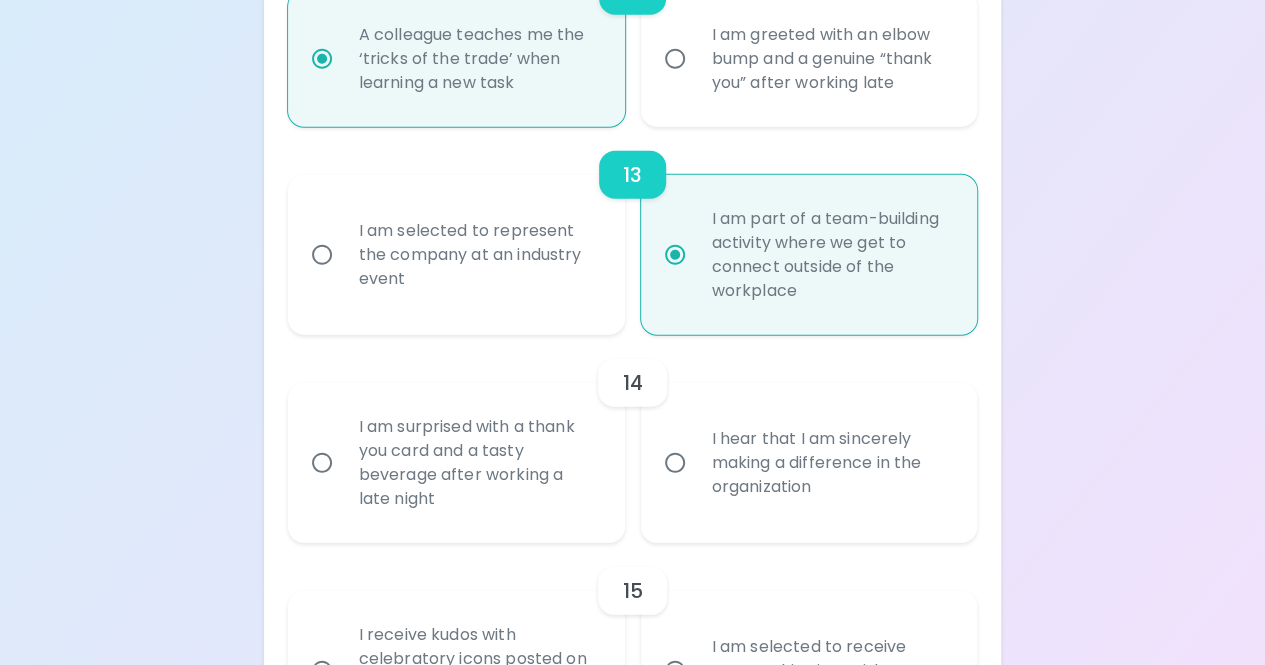 scroll, scrollTop: 2587, scrollLeft: 0, axis: vertical 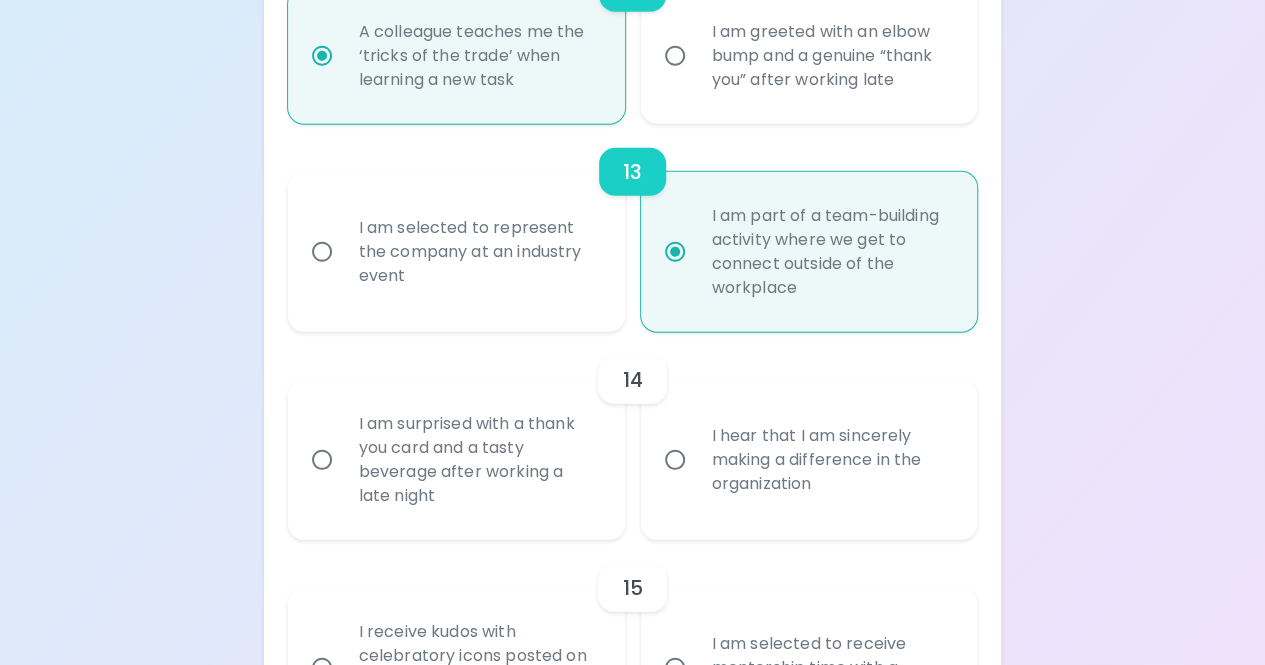 radio on "true" 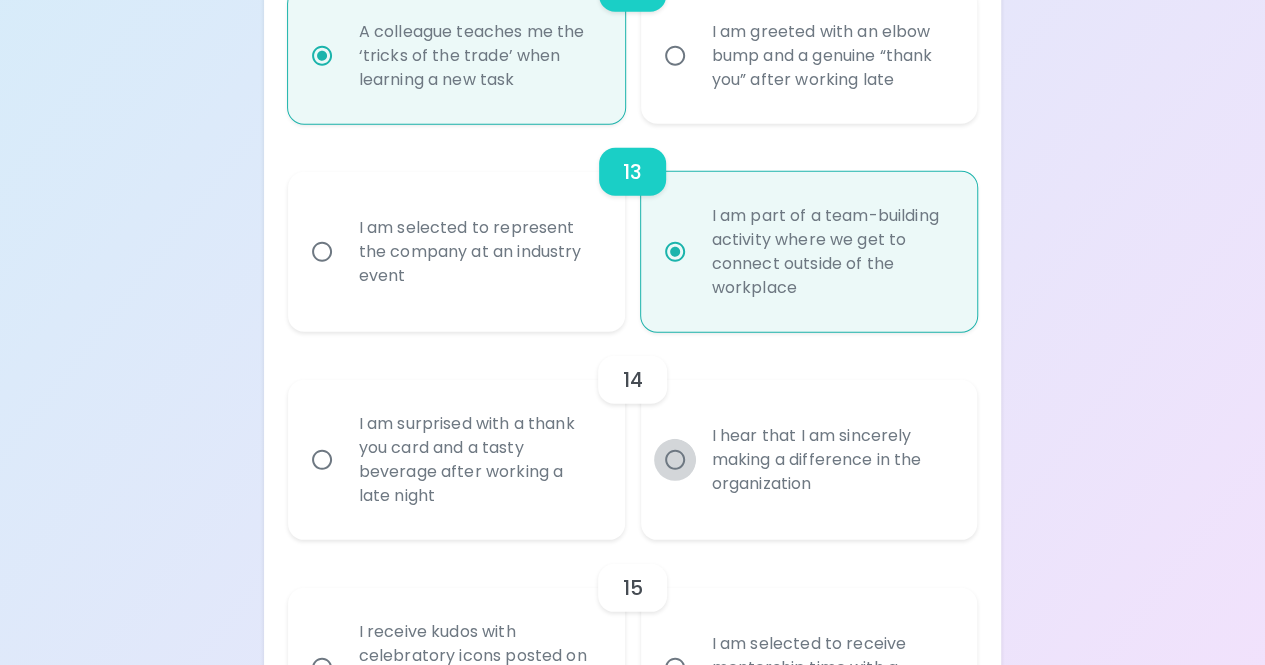click on "I hear that I am sincerely making a difference in the organization" at bounding box center (675, 460) 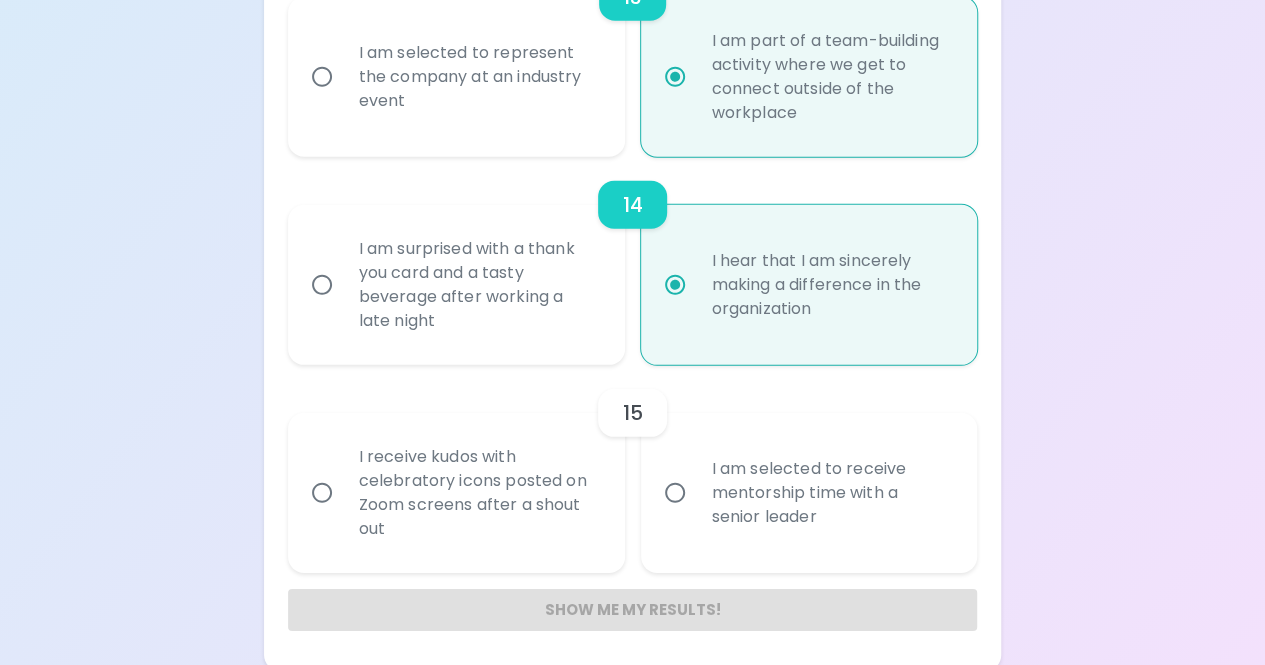 scroll, scrollTop: 2767, scrollLeft: 0, axis: vertical 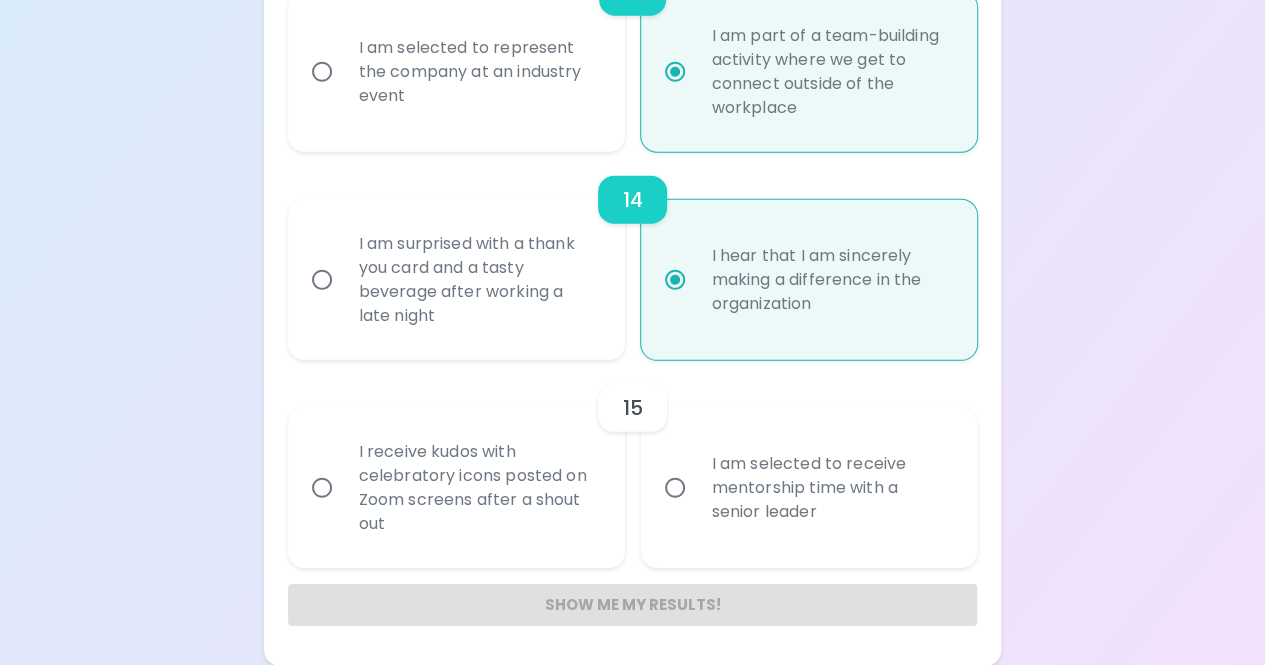 radio on "true" 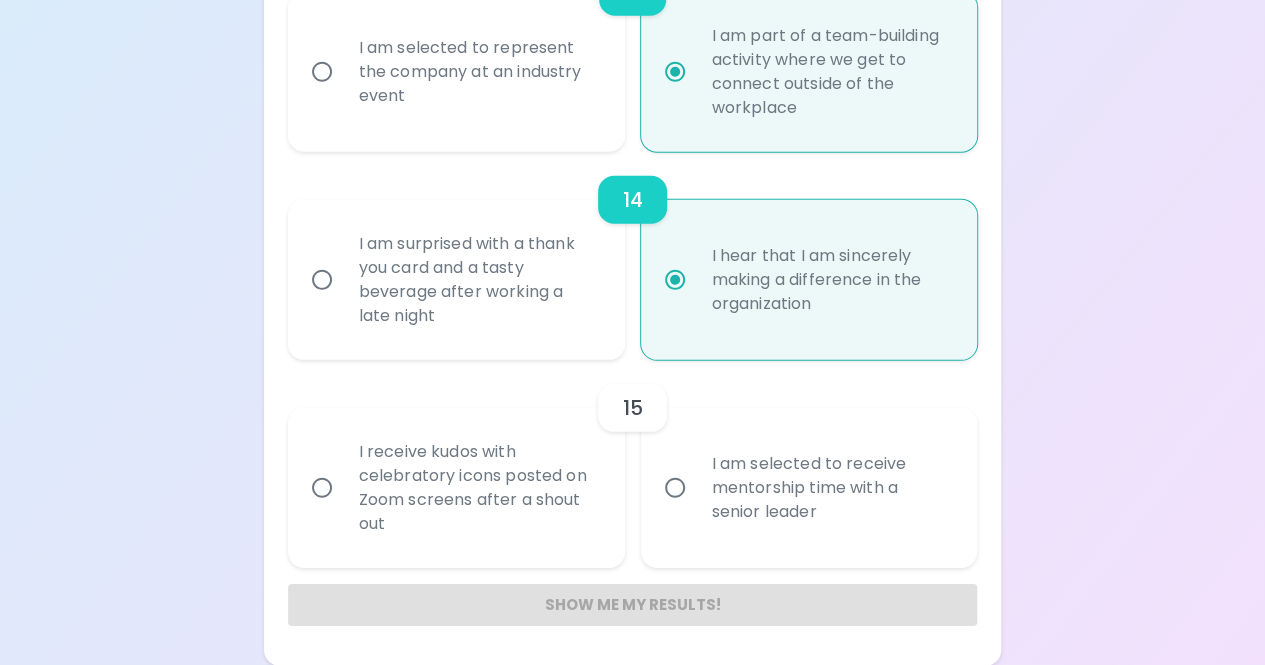 radio on "false" 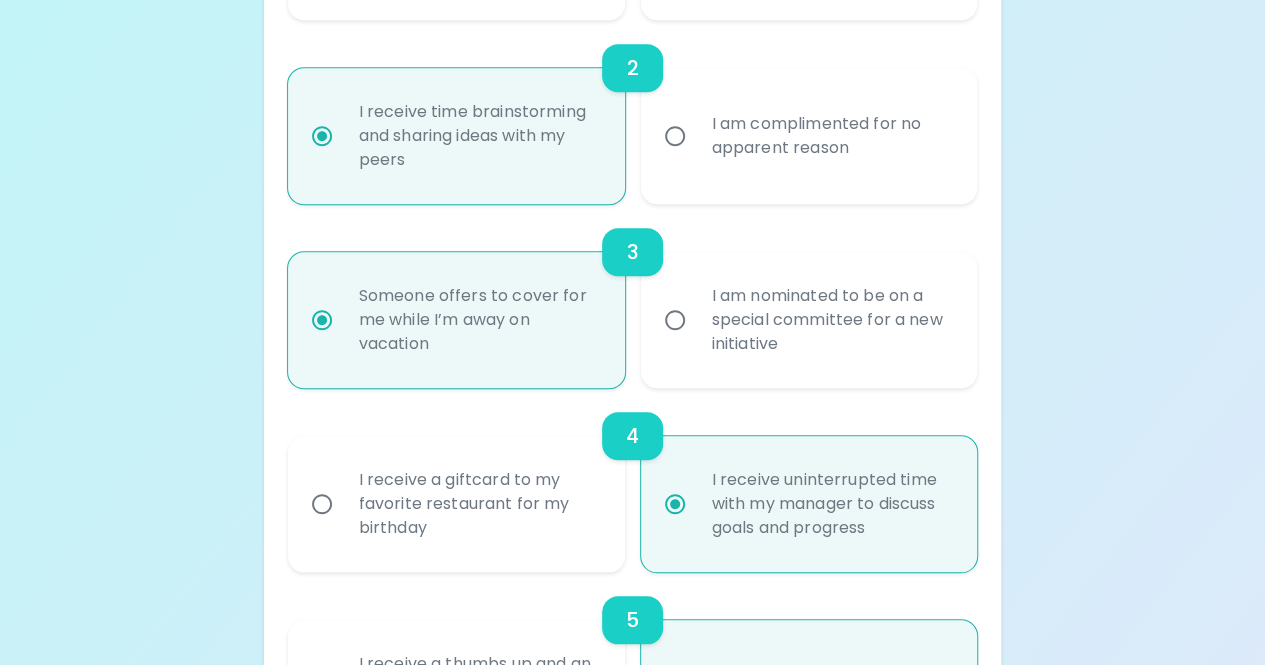 scroll, scrollTop: 267, scrollLeft: 0, axis: vertical 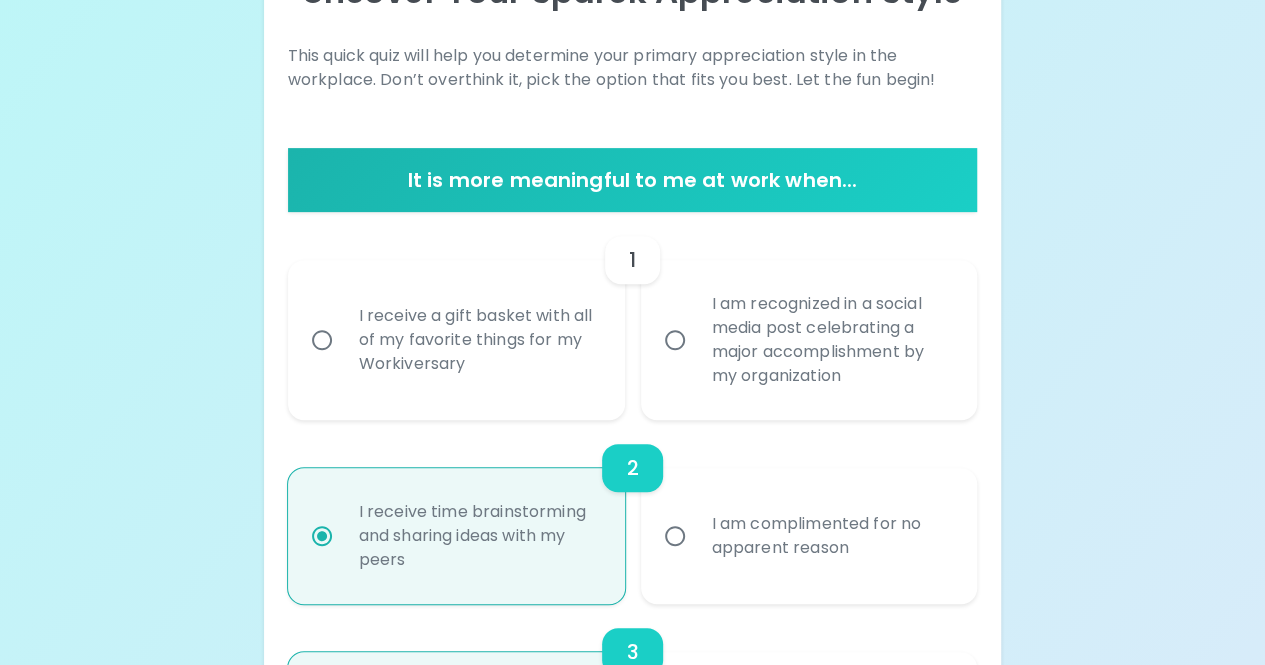 radio on "true" 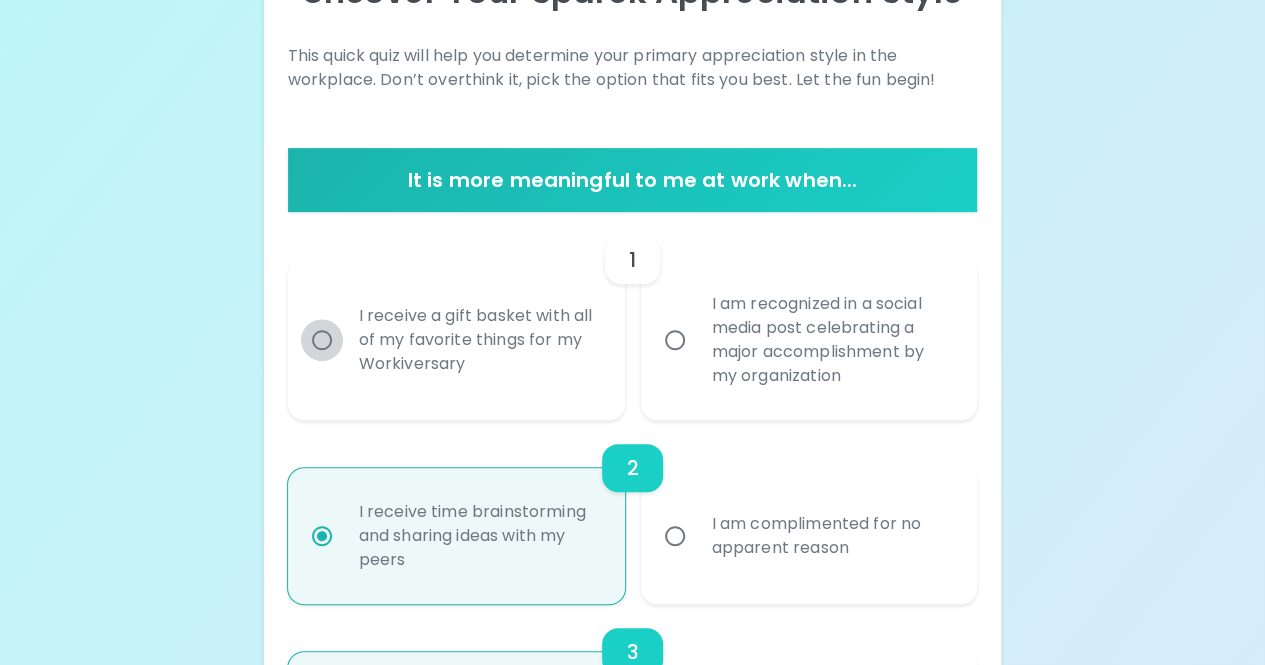 click on "I receive a gift basket with all of my favorite things for my Workiversary" at bounding box center [322, 340] 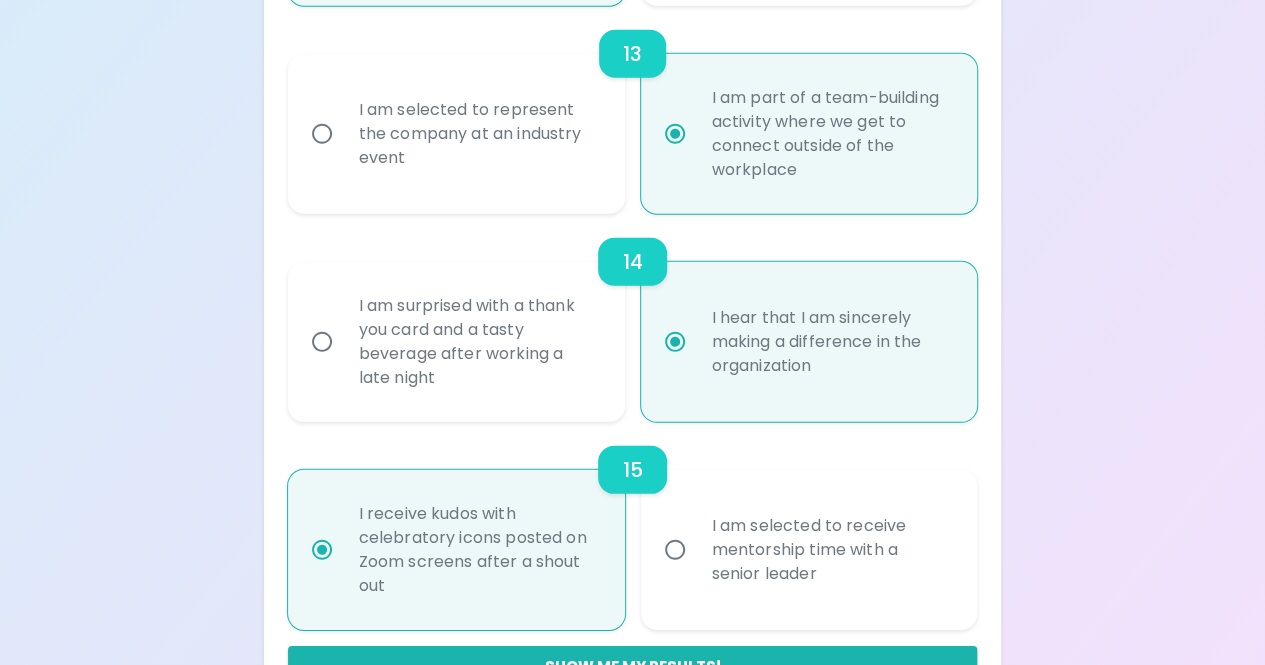 scroll, scrollTop: 2767, scrollLeft: 0, axis: vertical 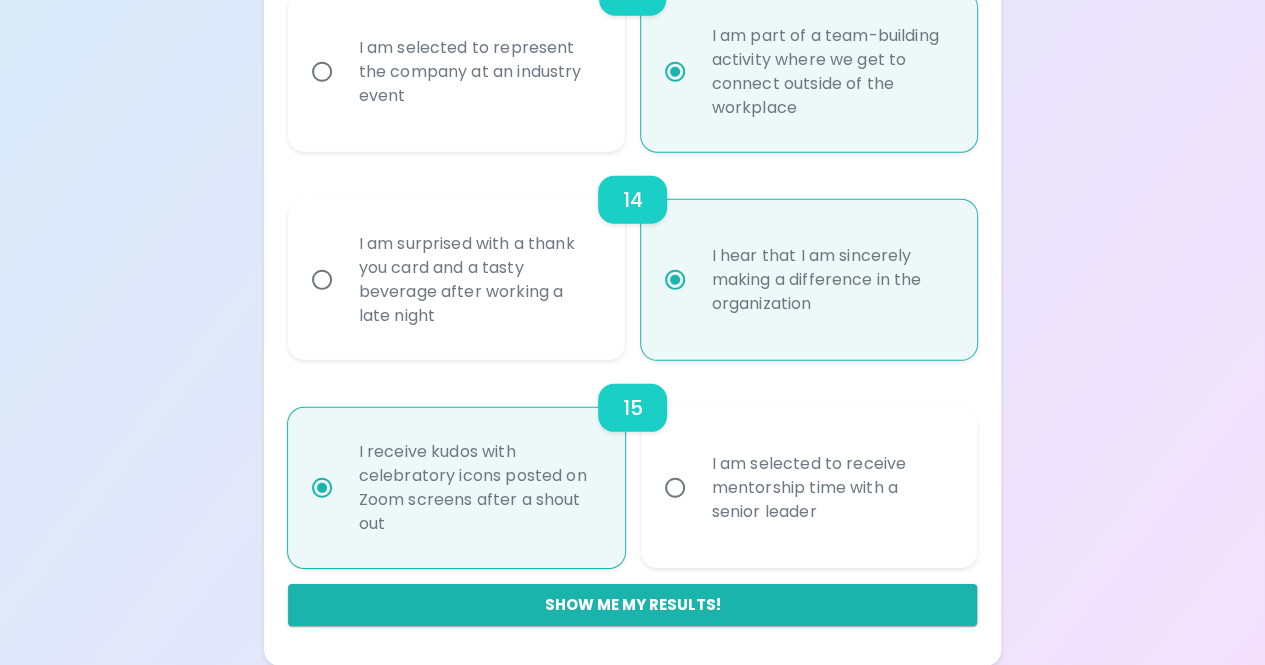 radio on "false" 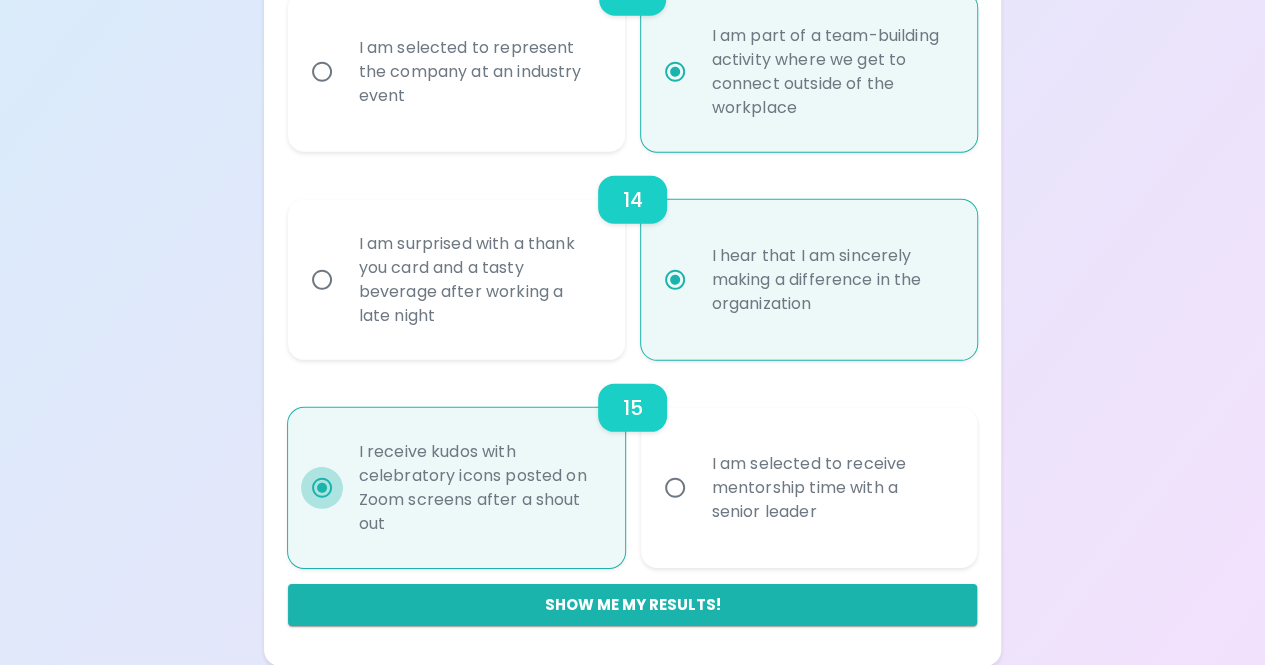 click on "I receive kudos with celebratory icons posted on Zoom screens after a shout out" at bounding box center (322, 488) 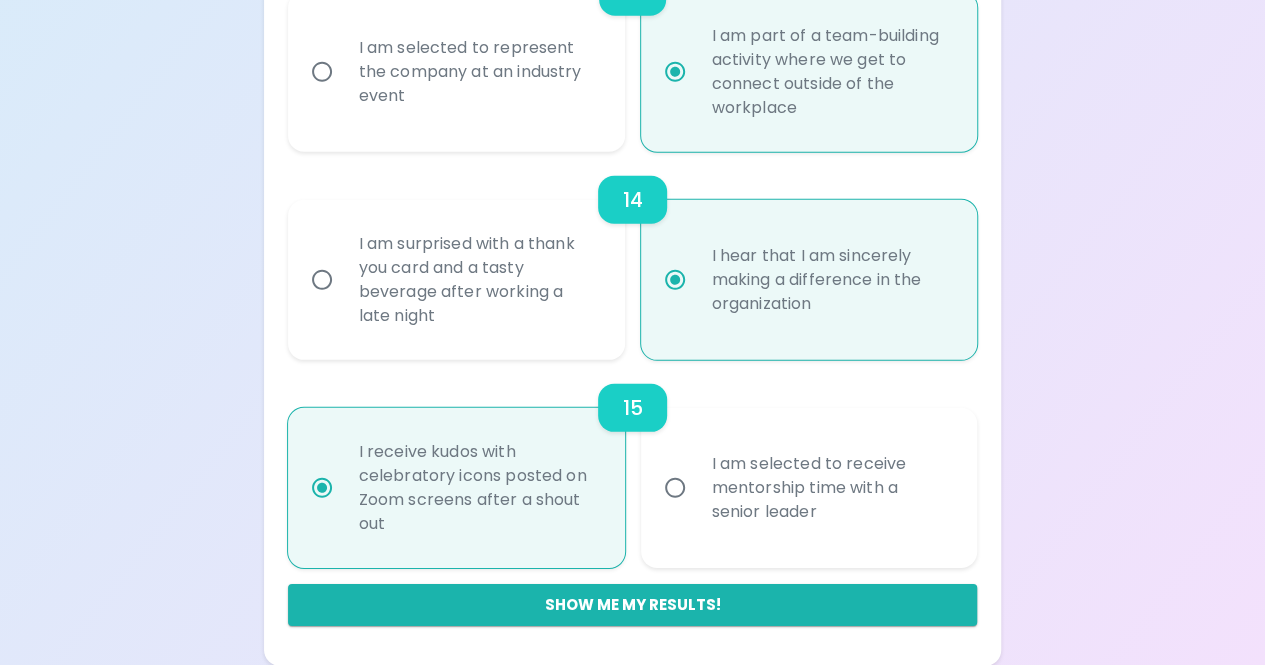 click on "I receive kudos with celebratory icons posted on Zoom screens after a shout out" at bounding box center [322, 488] 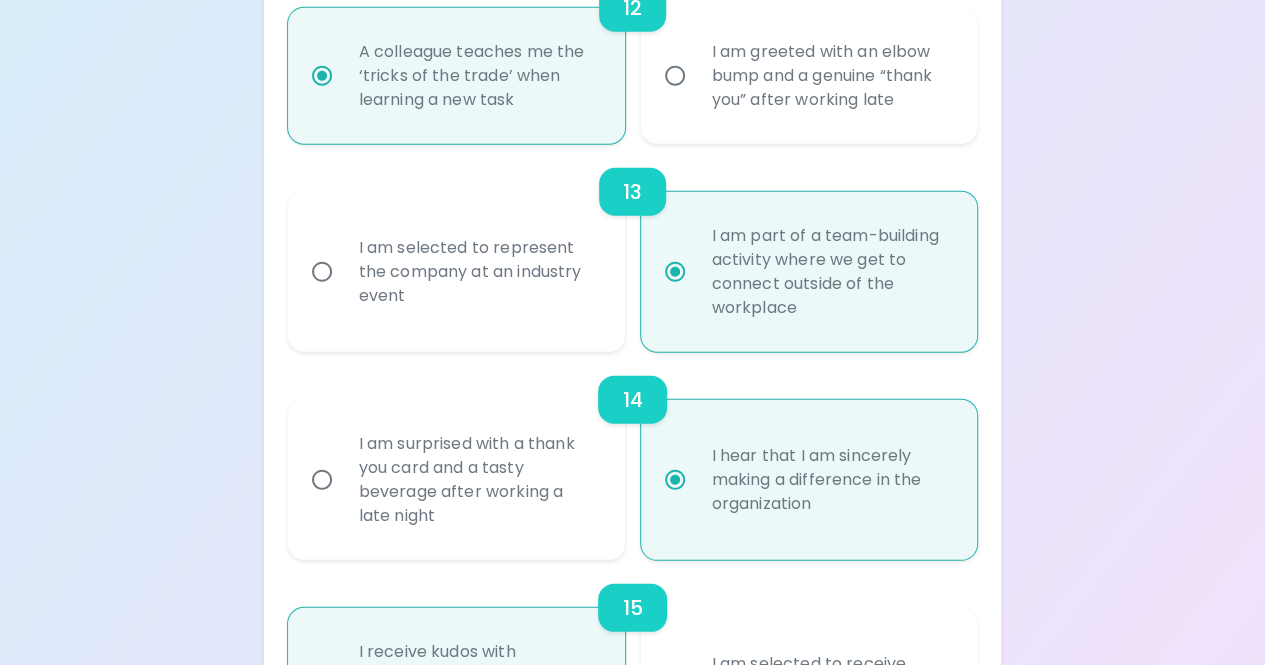 scroll, scrollTop: 2467, scrollLeft: 0, axis: vertical 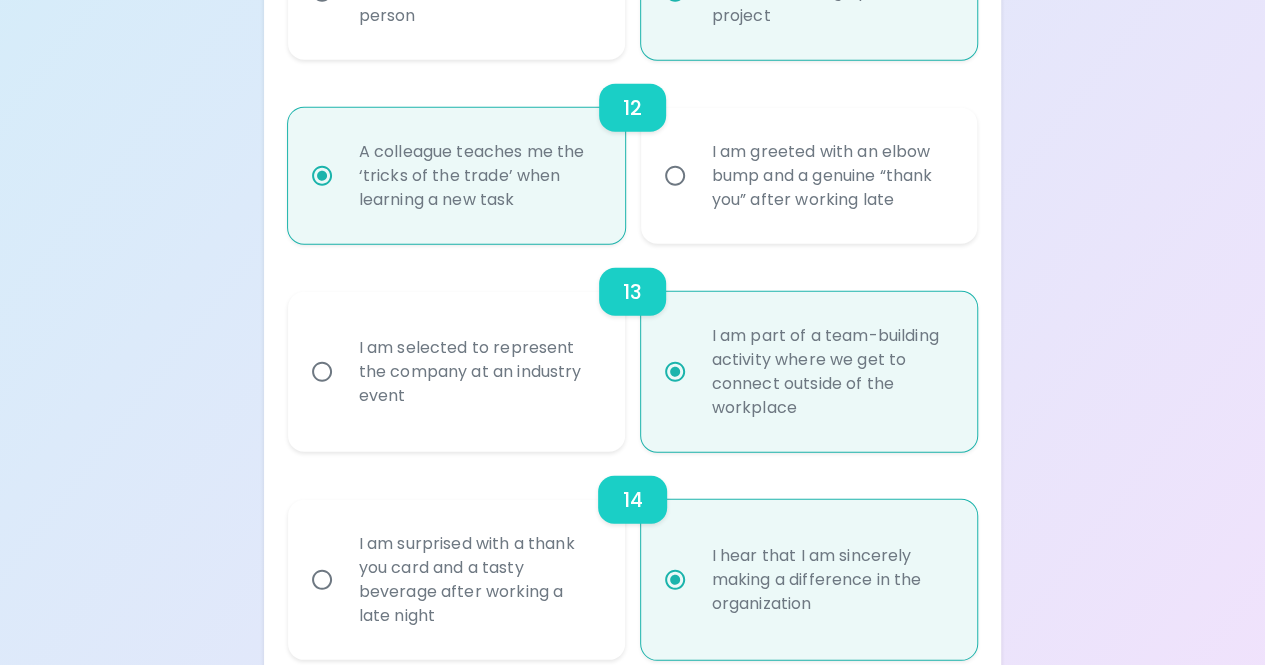 radio on "true" 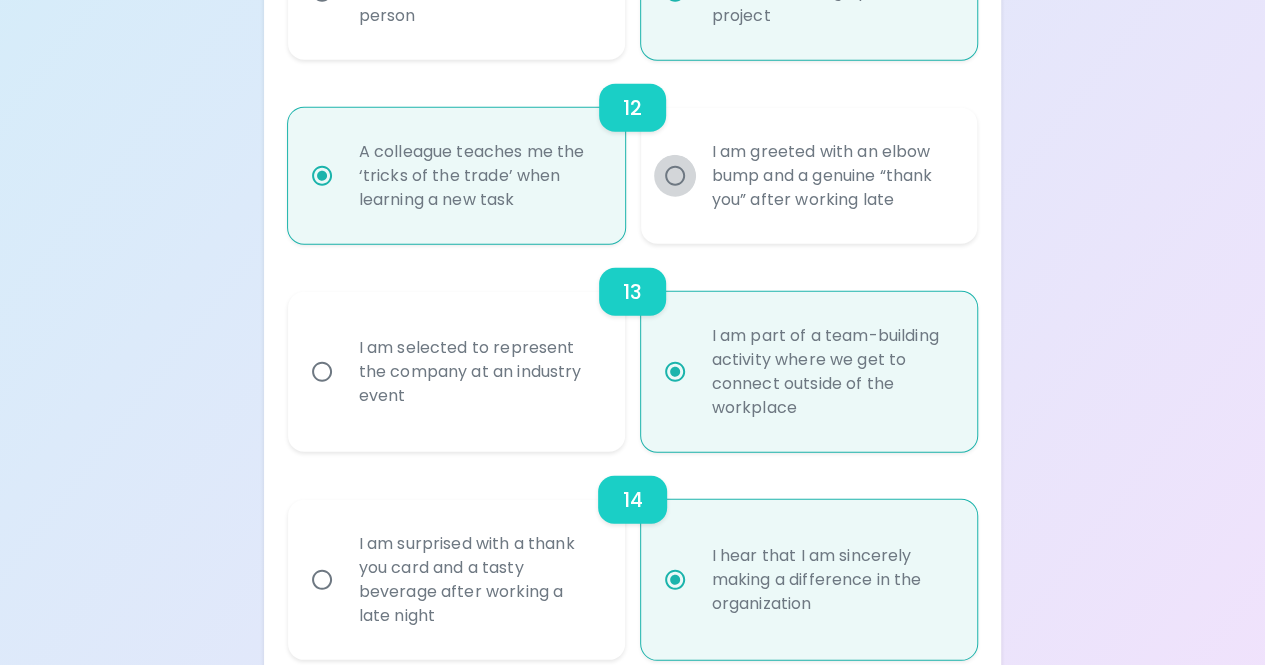 click on "I am greeted with an elbow bump and a genuine “thank you” after working late" at bounding box center (675, 176) 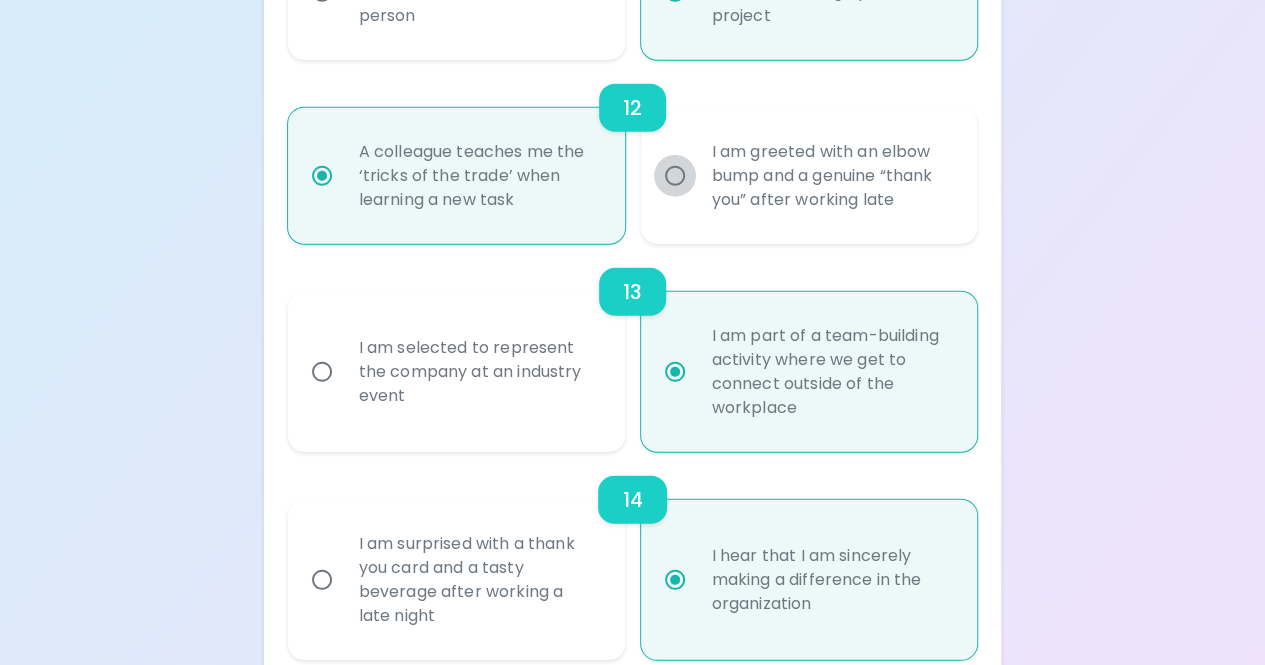 radio on "false" 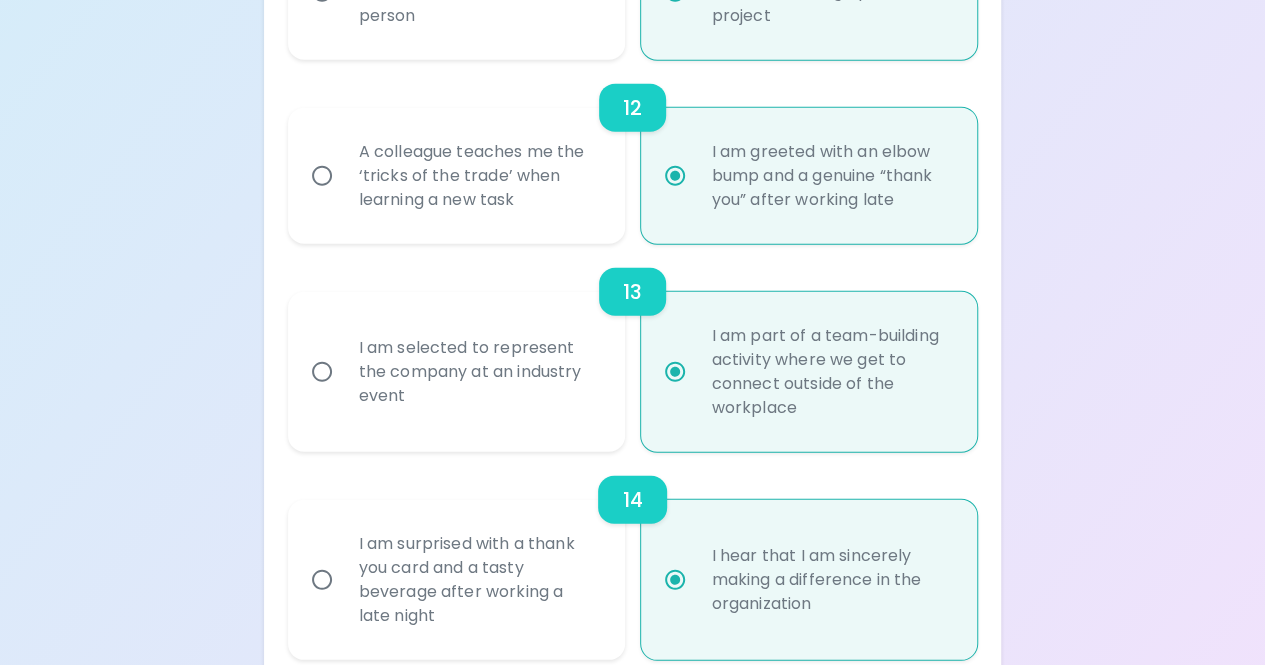 radio on "true" 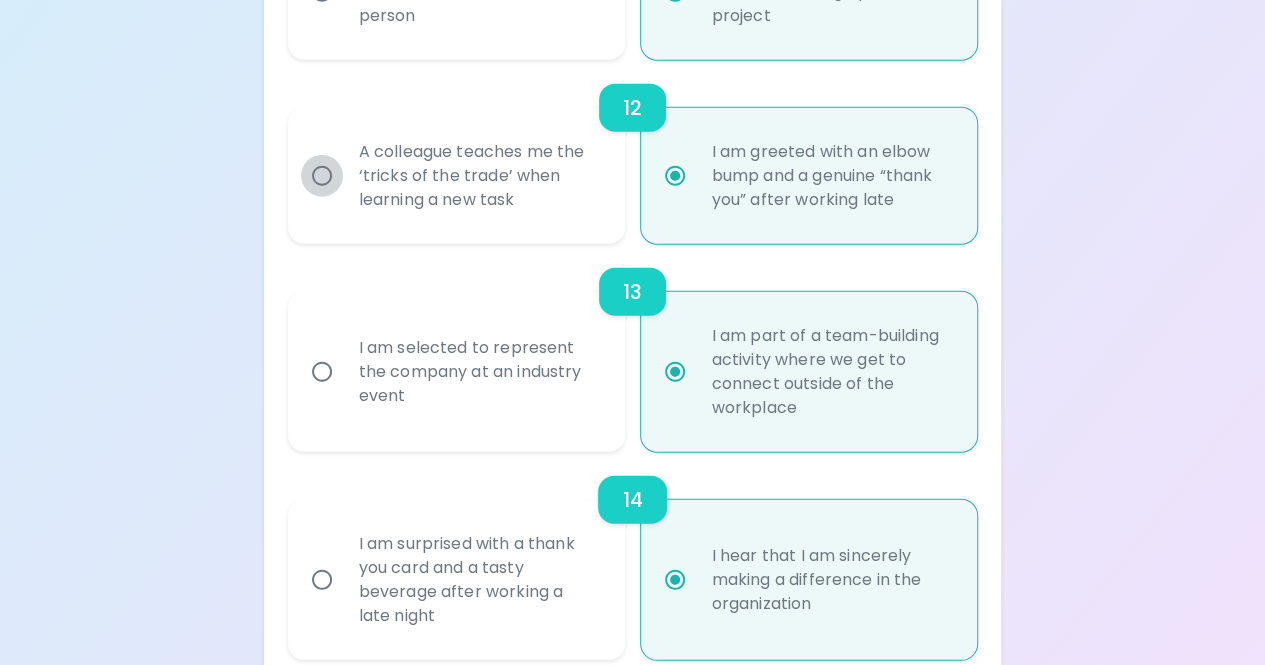 click on "A colleague teaches me the ‘tricks of the trade’ when learning a new task" at bounding box center (322, 176) 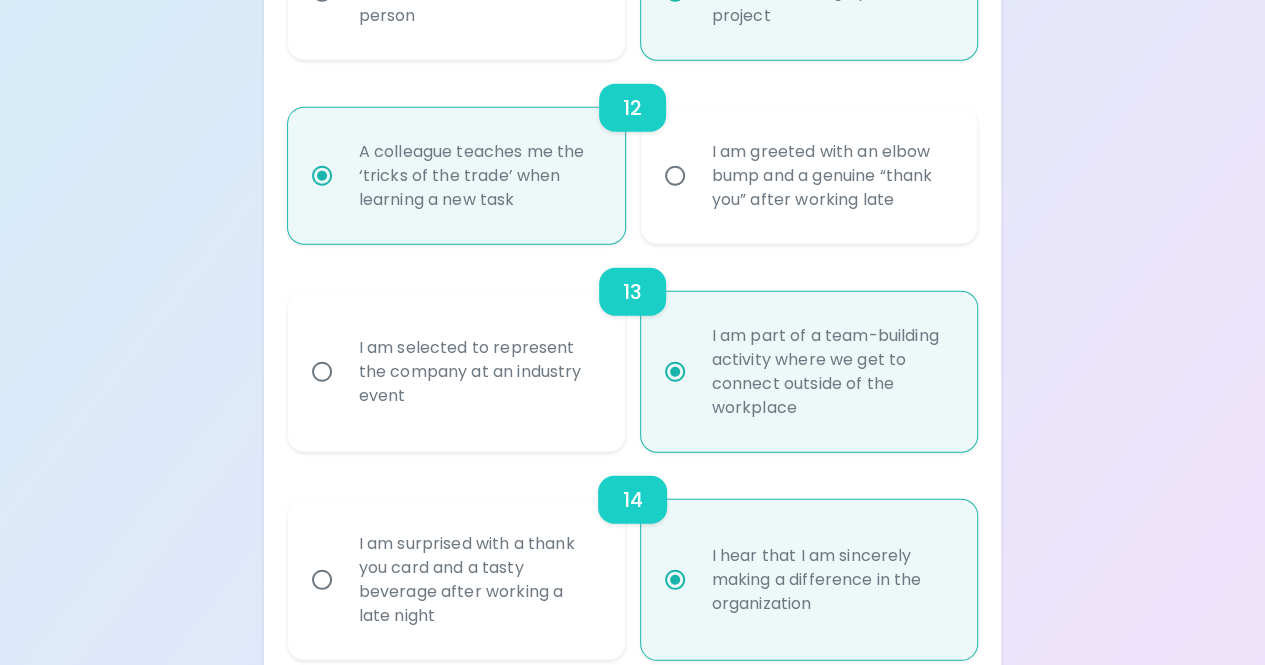 scroll, scrollTop: 2767, scrollLeft: 0, axis: vertical 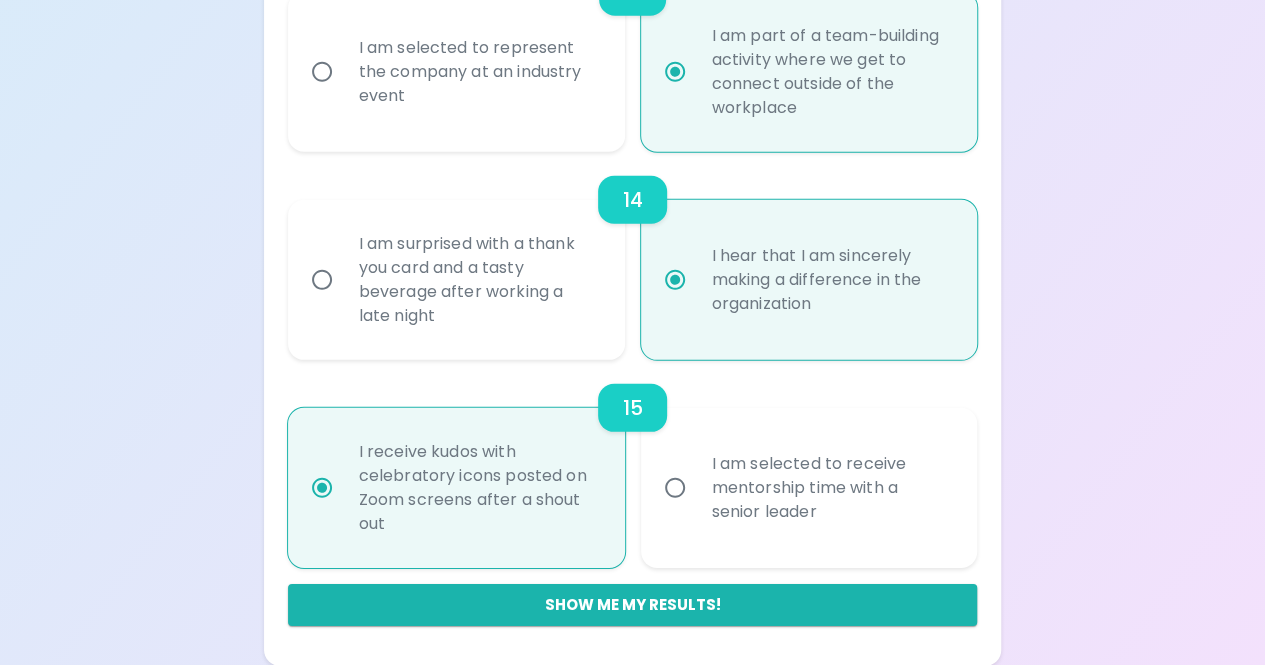radio on "false" 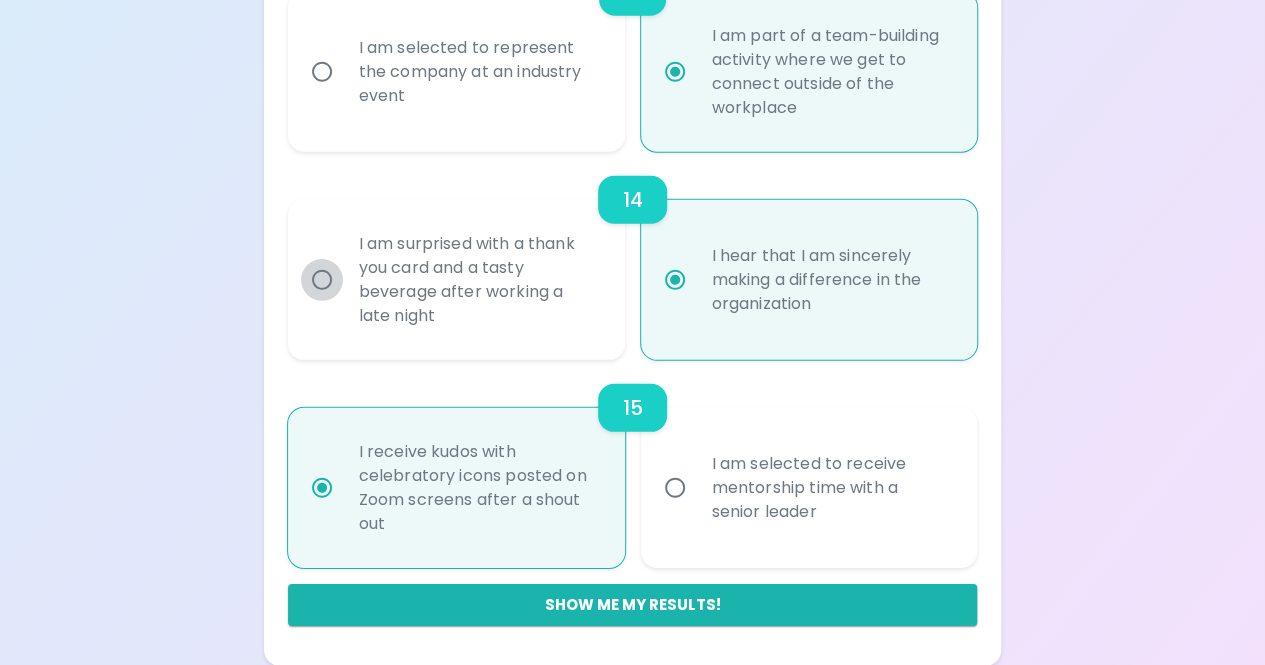 click on "I am surprised with a thank you card and a tasty beverage after working a late night" at bounding box center (322, 280) 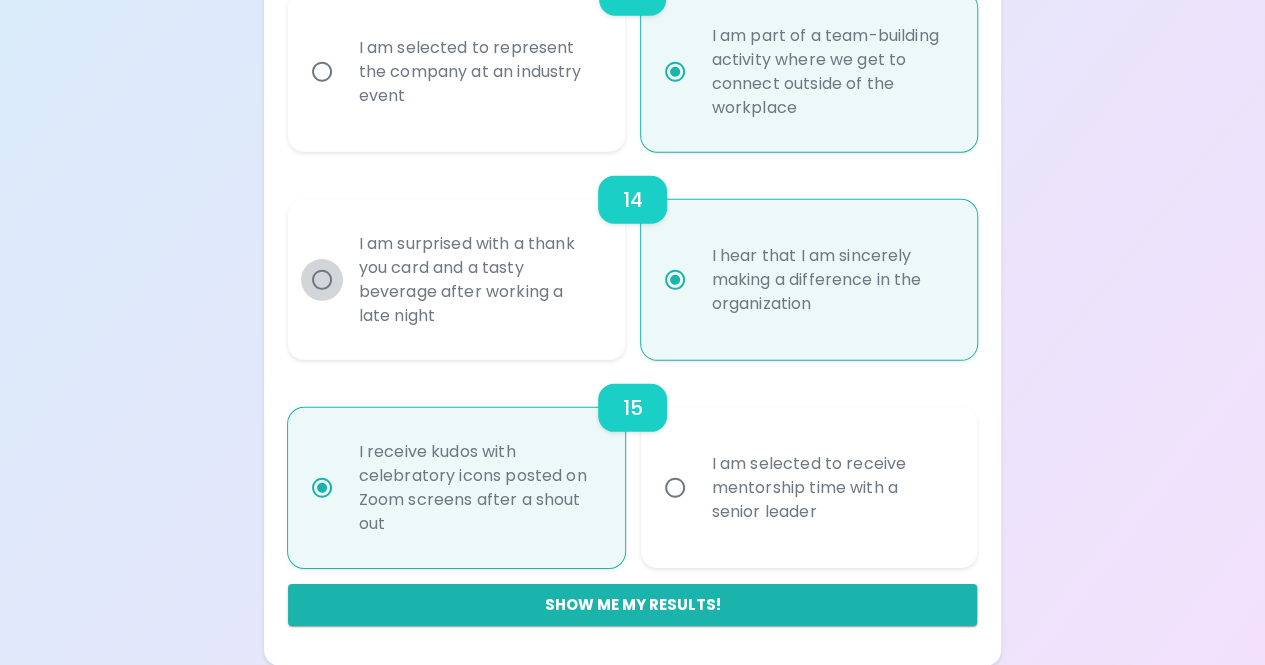 radio on "false" 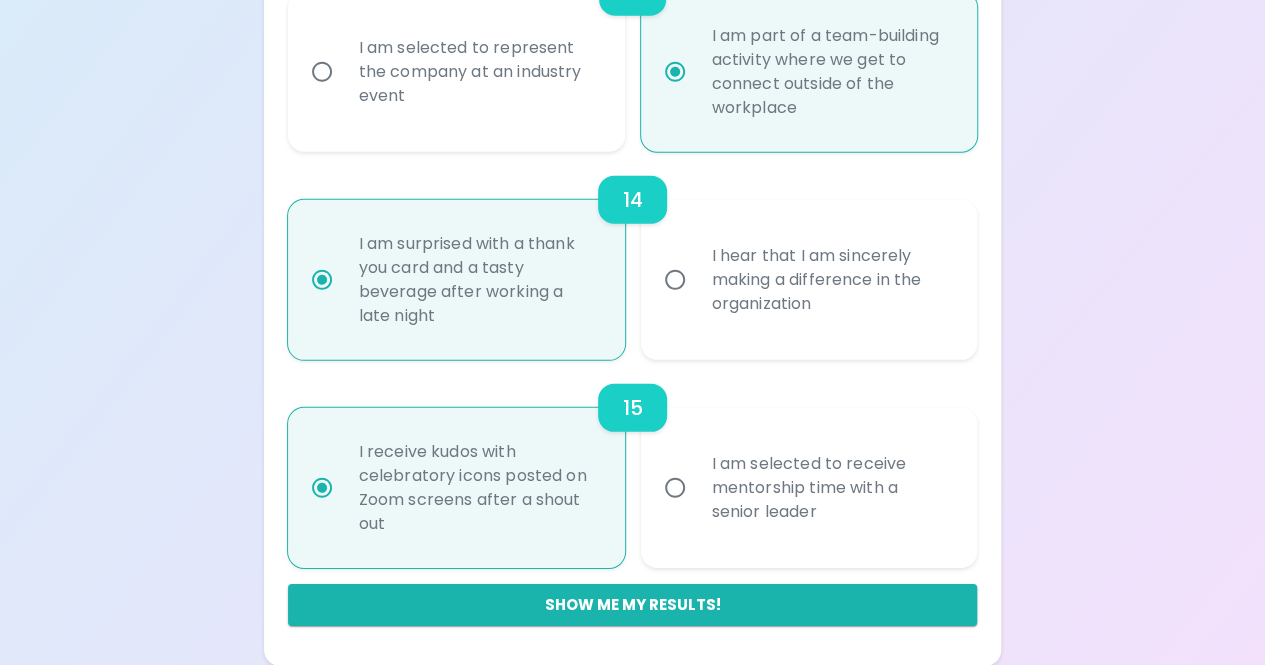 radio on "true" 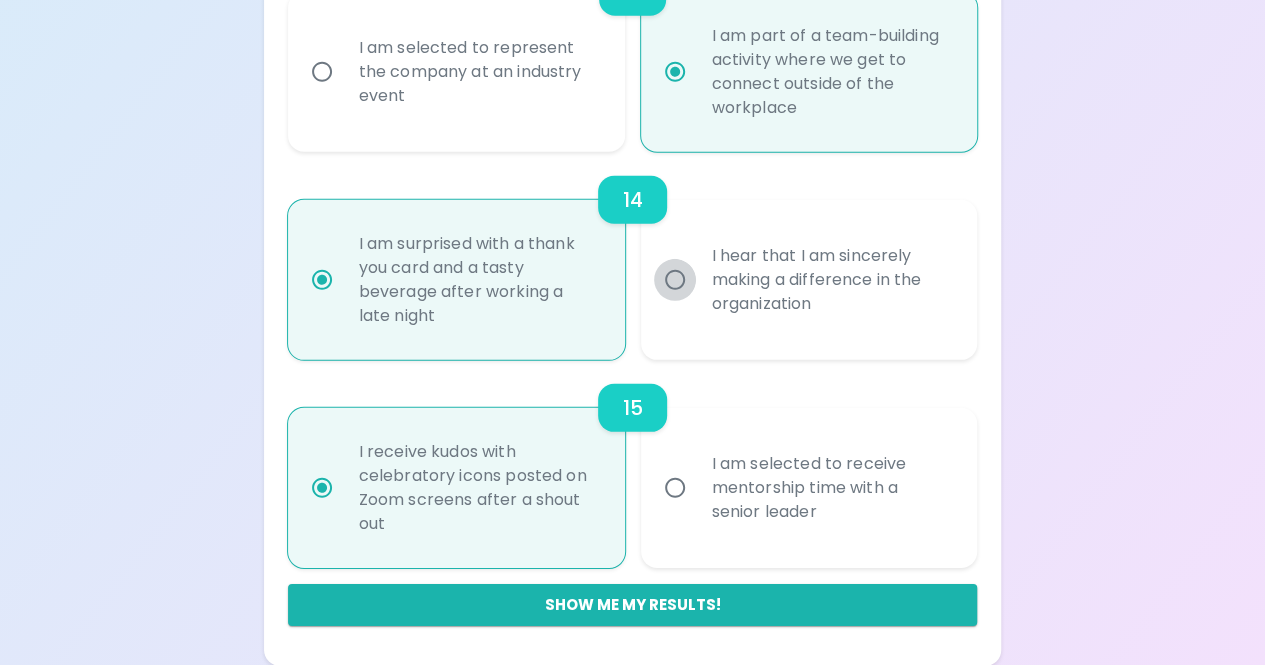 click on "I hear that I am sincerely making a difference in the organization" at bounding box center [675, 280] 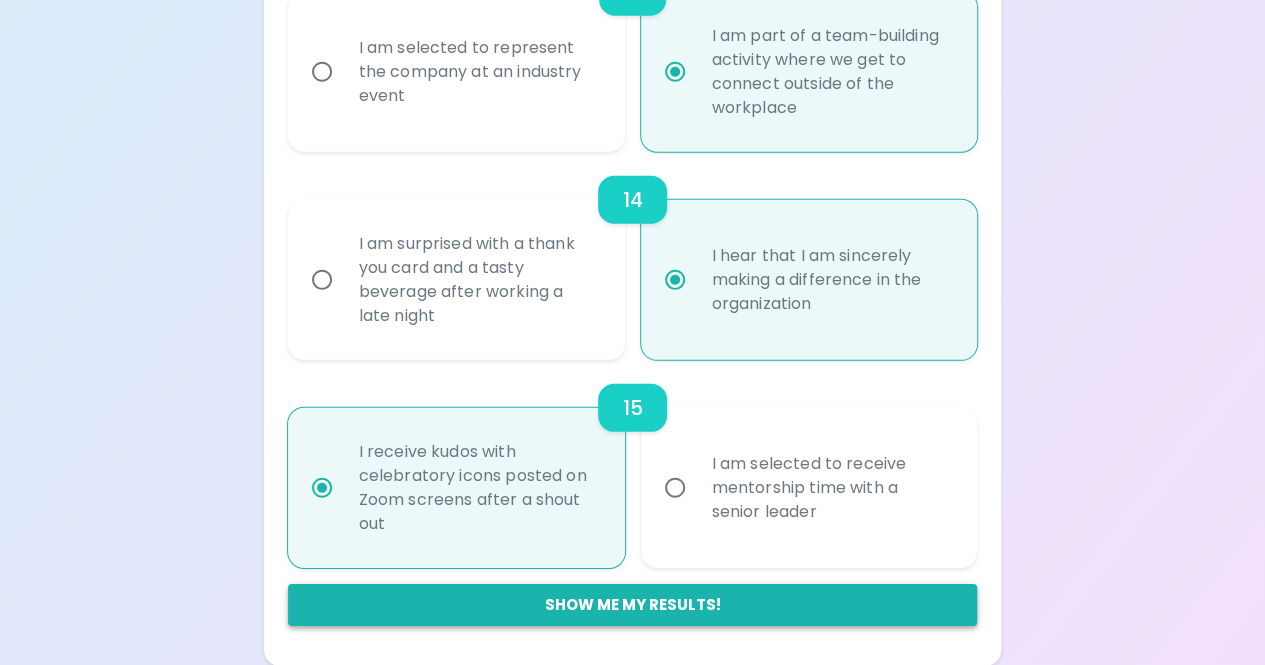 radio on "true" 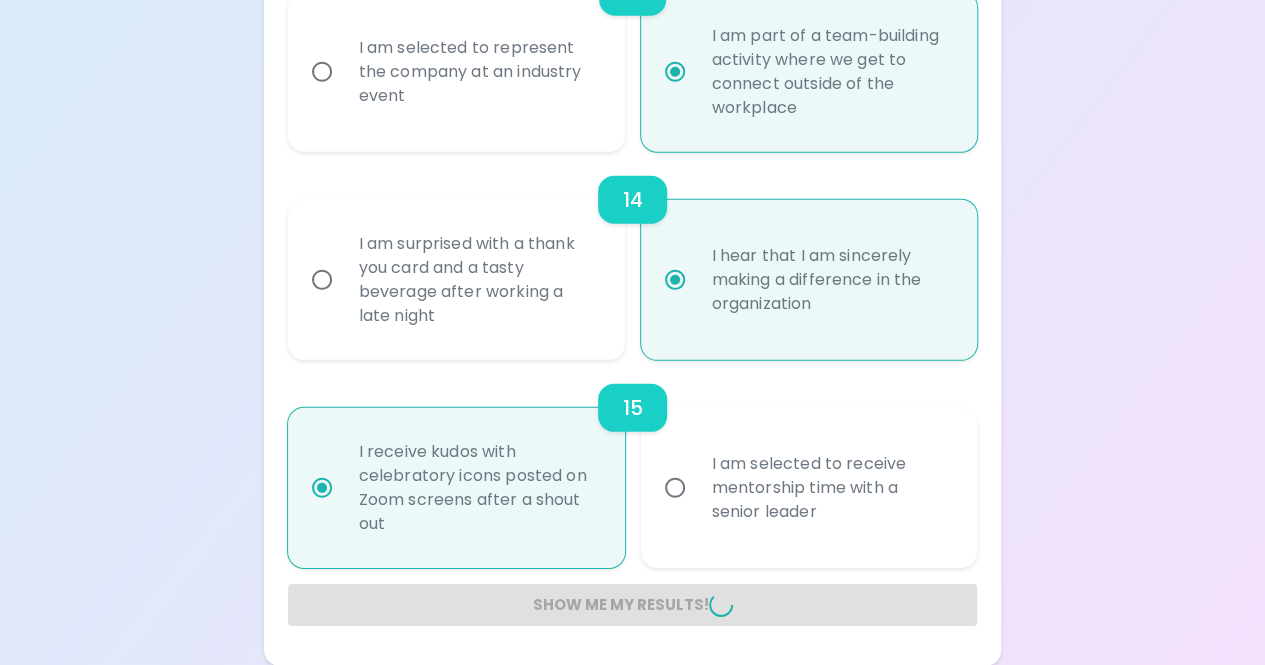 radio on "false" 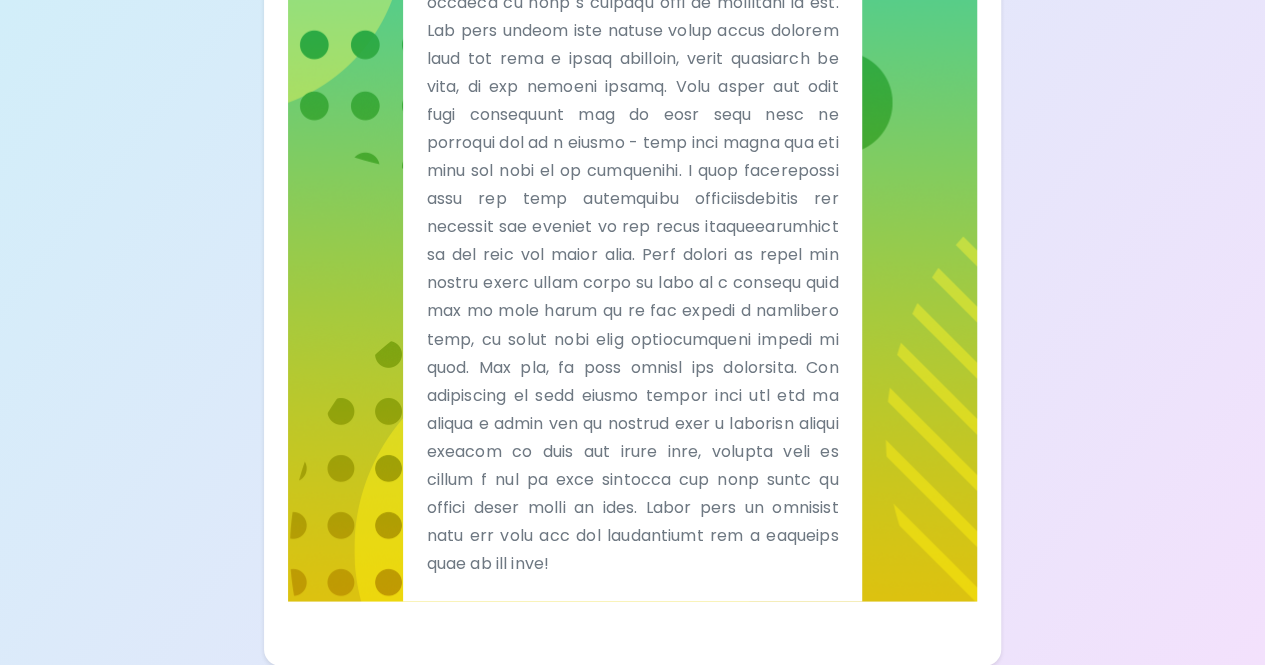 scroll, scrollTop: 1648, scrollLeft: 0, axis: vertical 